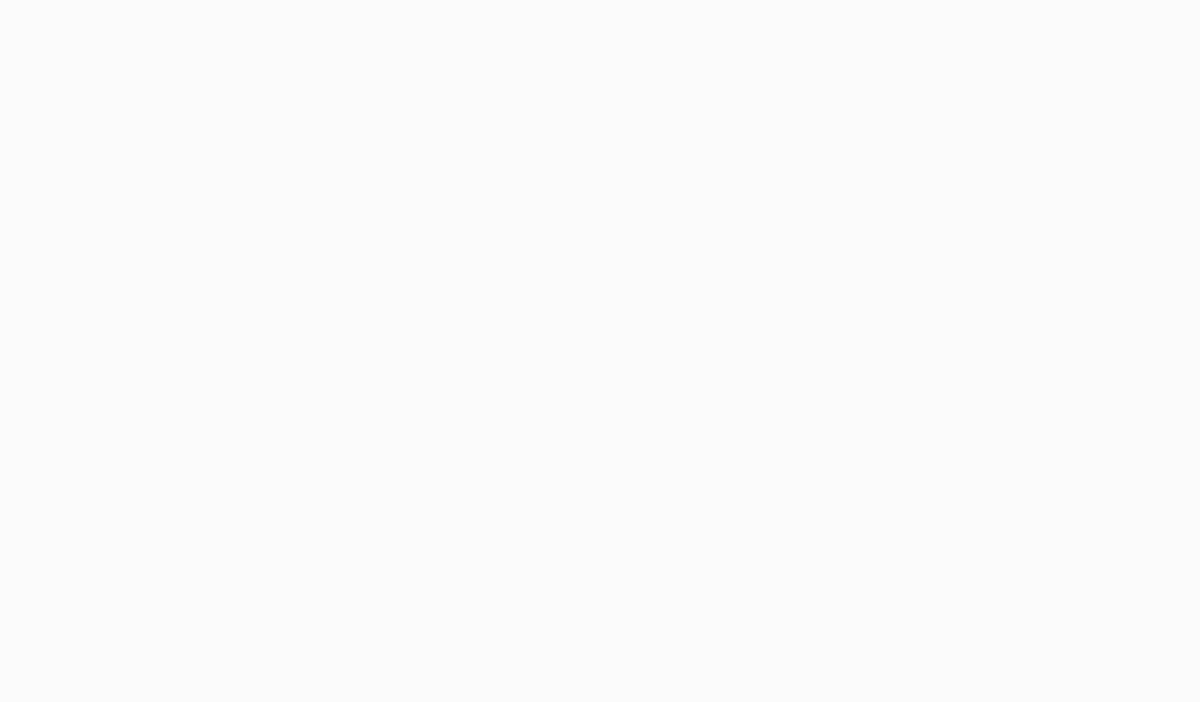 scroll, scrollTop: 0, scrollLeft: 0, axis: both 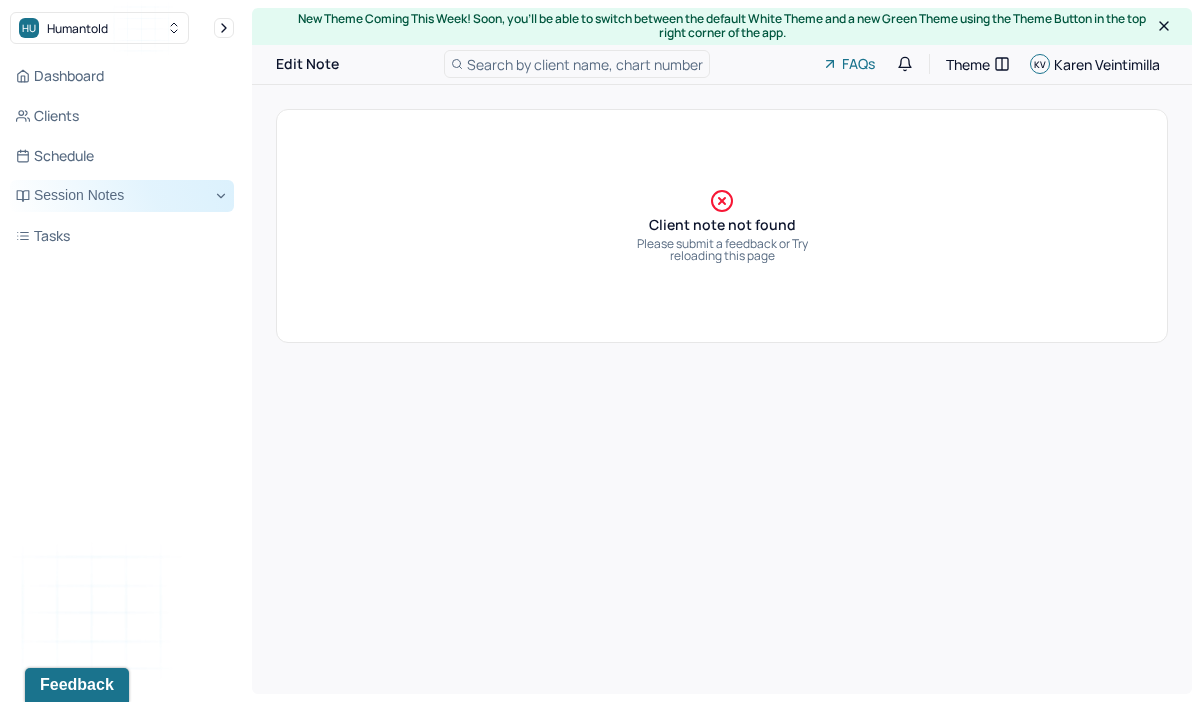 click on "Session Notes" at bounding box center [122, 196] 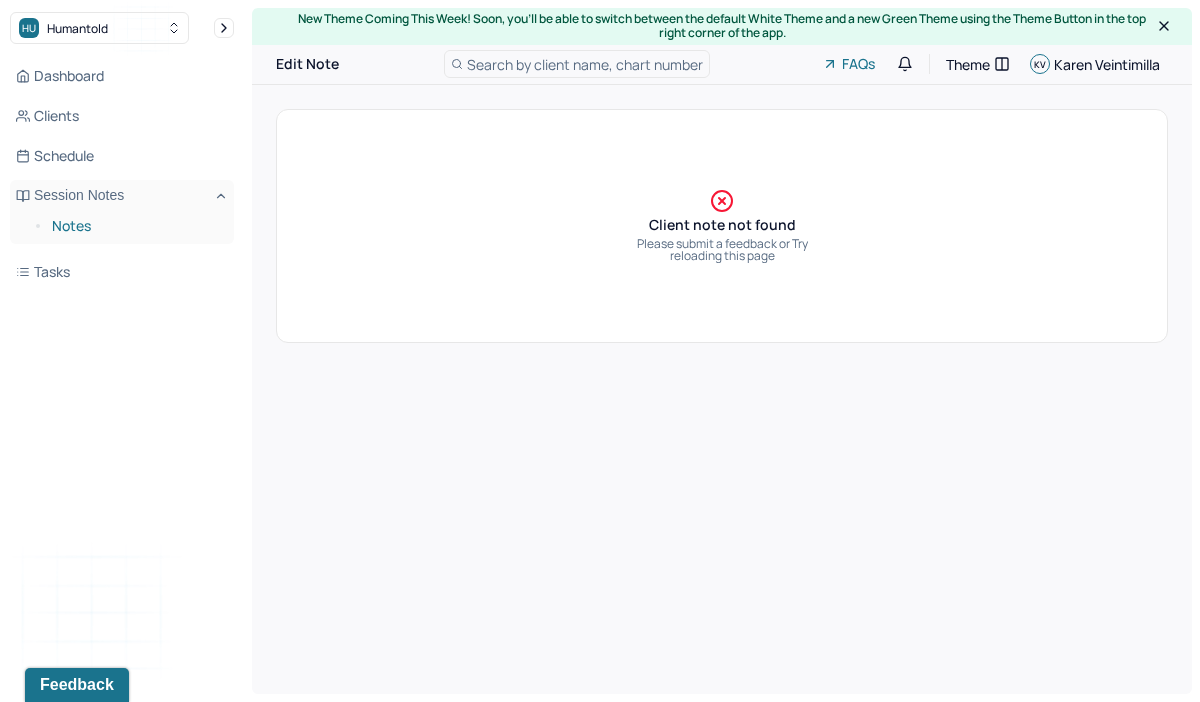 click on "Notes" at bounding box center (135, 226) 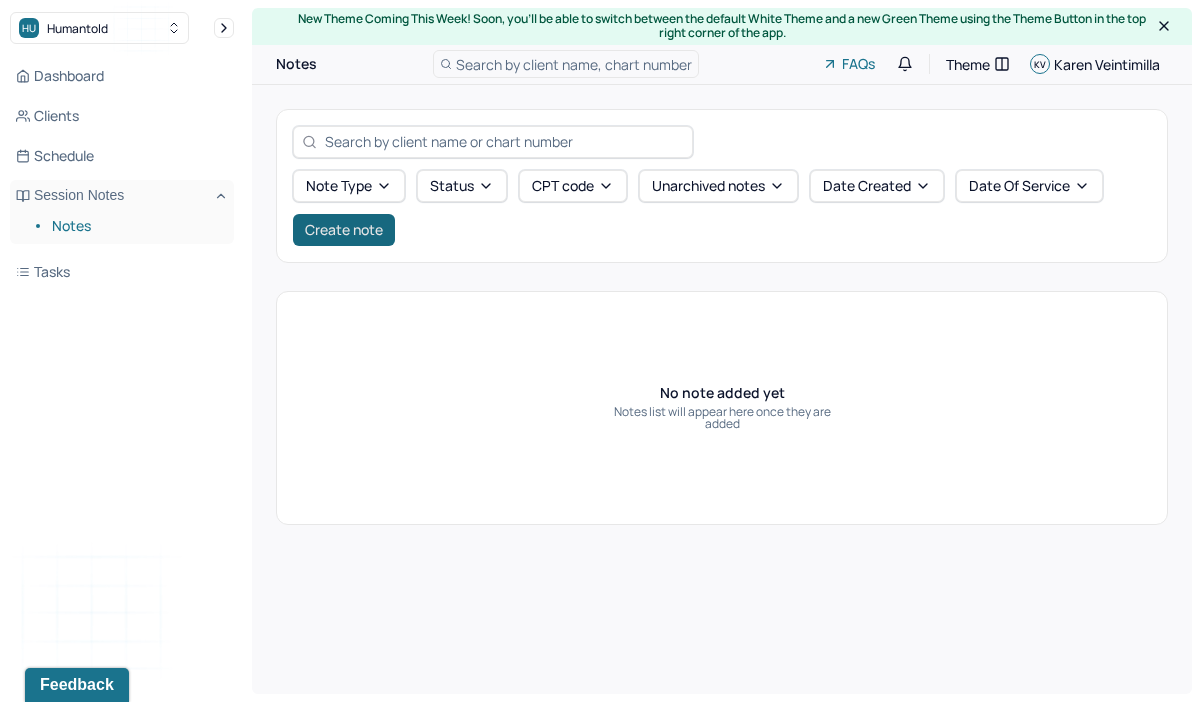 click on "Create note" at bounding box center [344, 230] 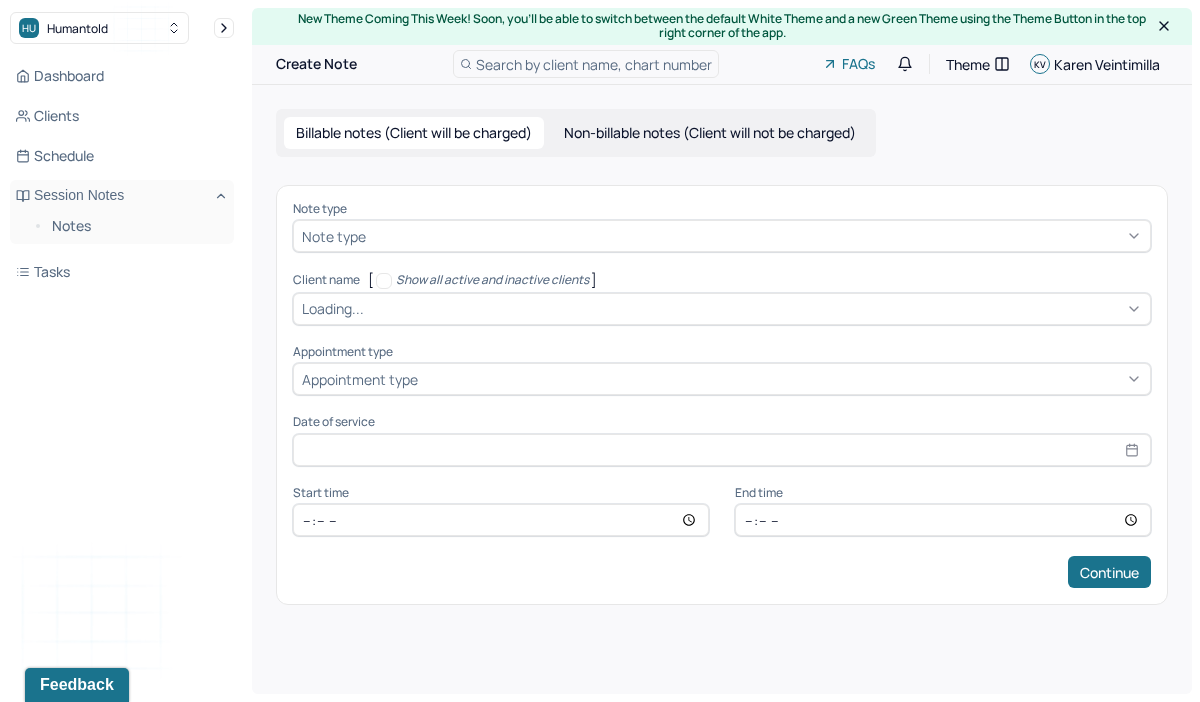 click on "Note type" at bounding box center [334, 236] 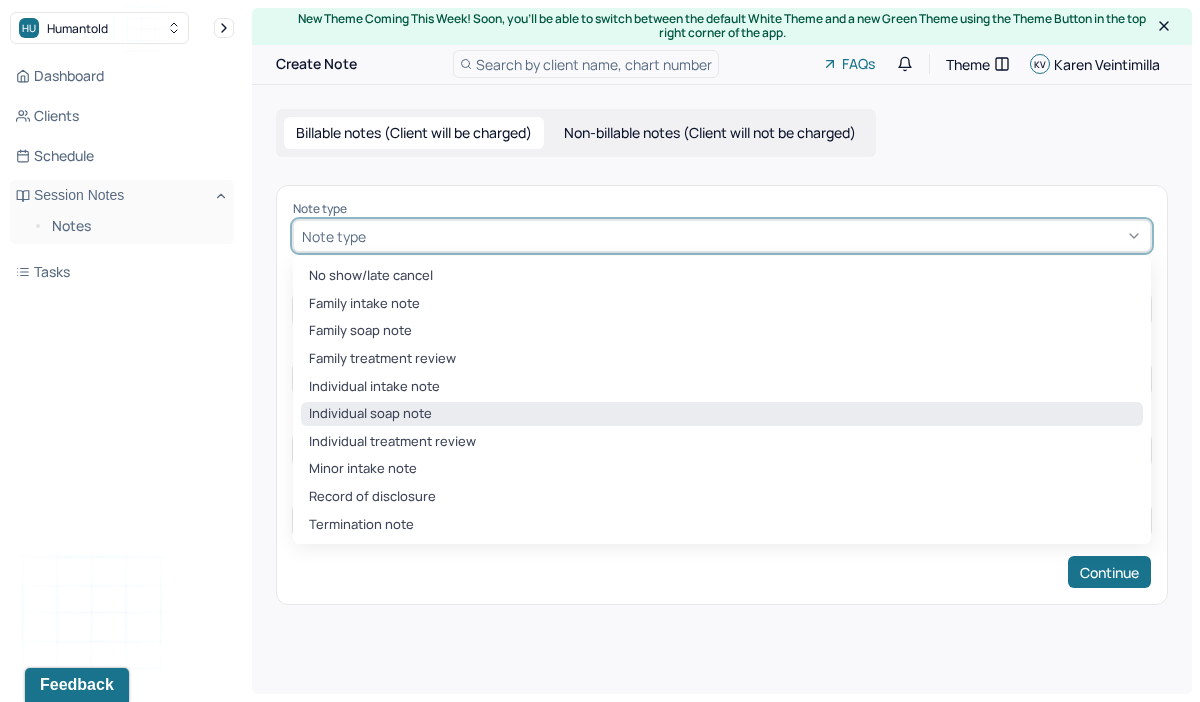 click on "Individual soap note" at bounding box center (722, 414) 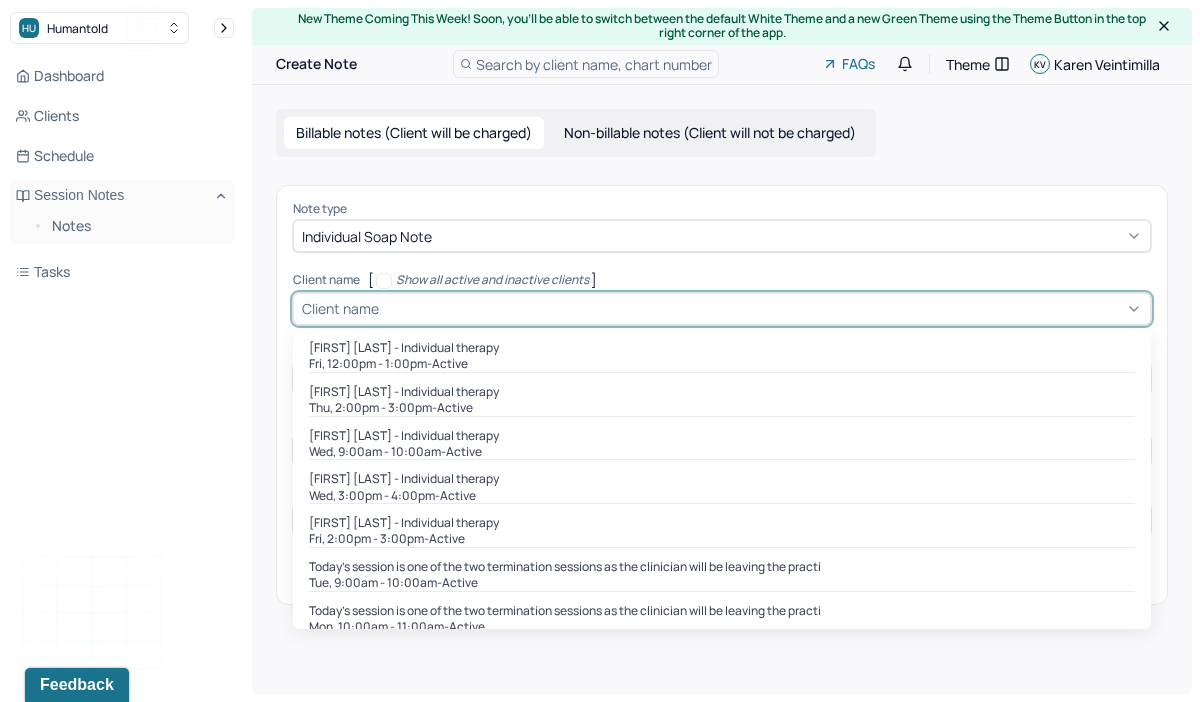 click at bounding box center [762, 308] 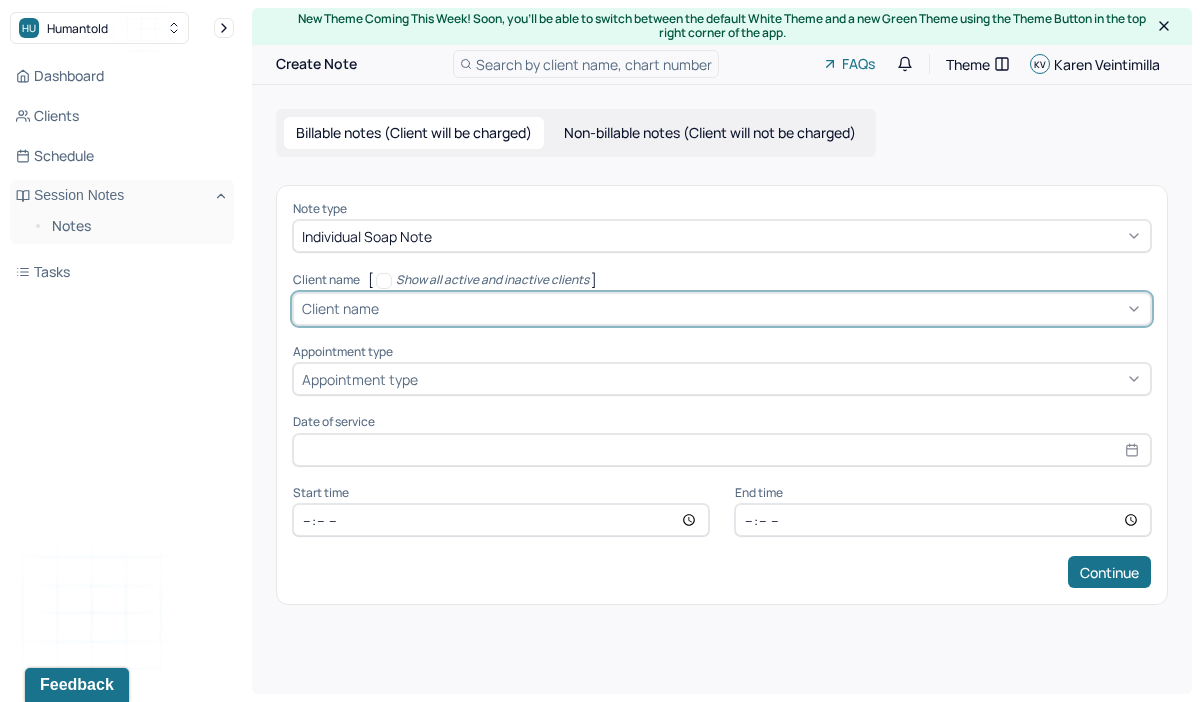click at bounding box center [762, 308] 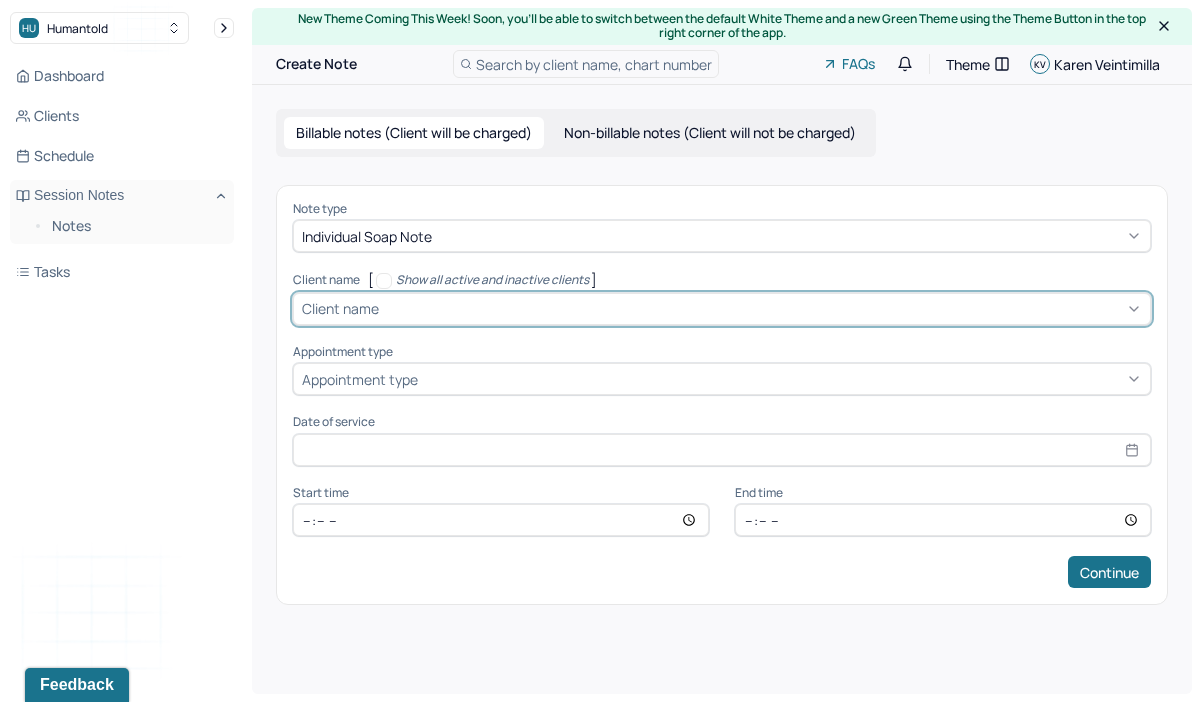 click at bounding box center [762, 308] 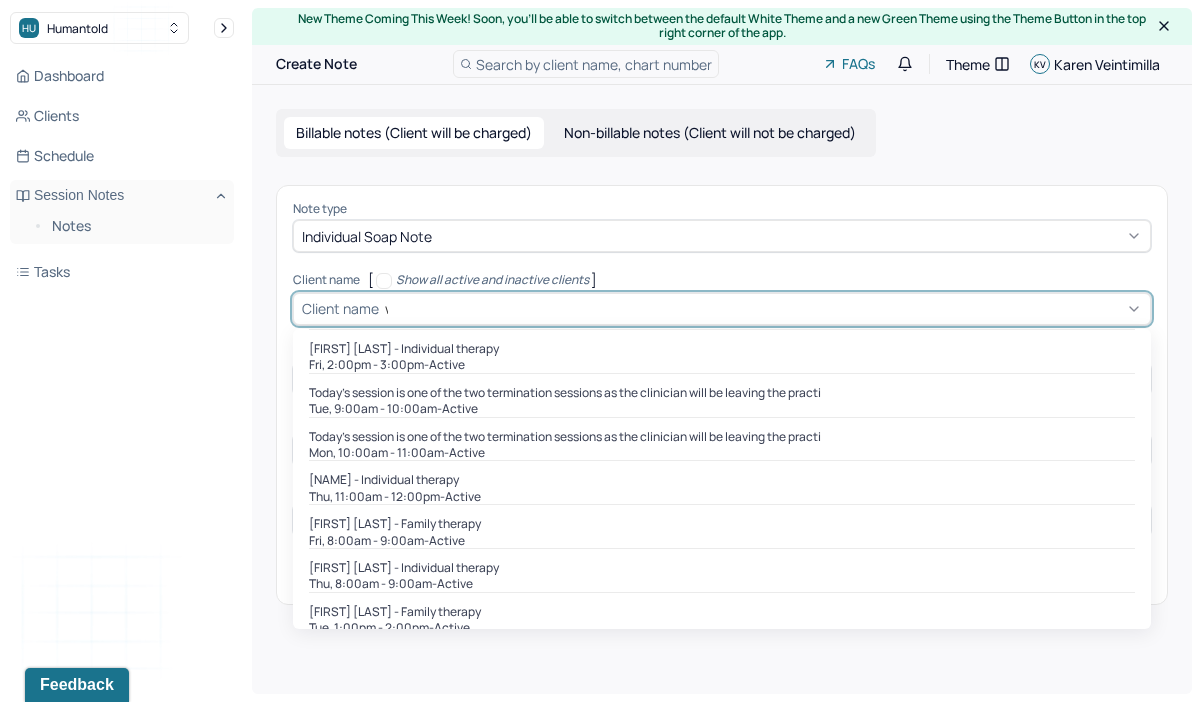 scroll, scrollTop: 0, scrollLeft: 0, axis: both 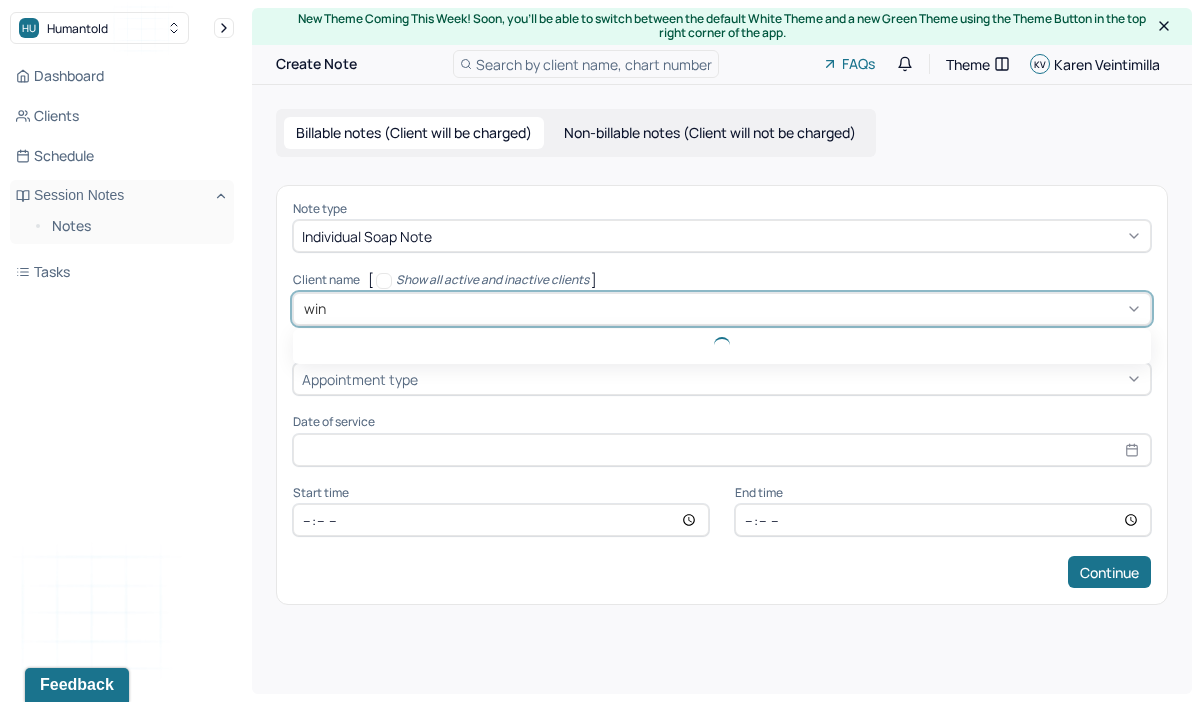 type on "wing" 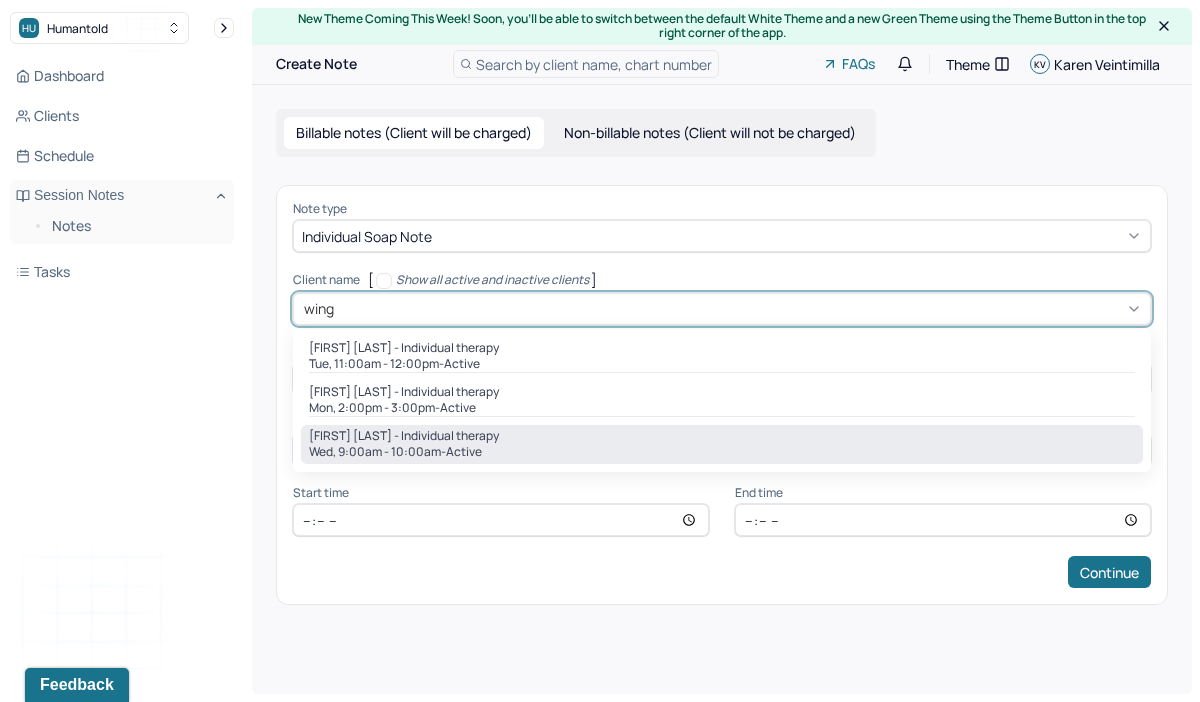 click on "Wed, [TIME] - [TIME]  -  active" at bounding box center [722, 452] 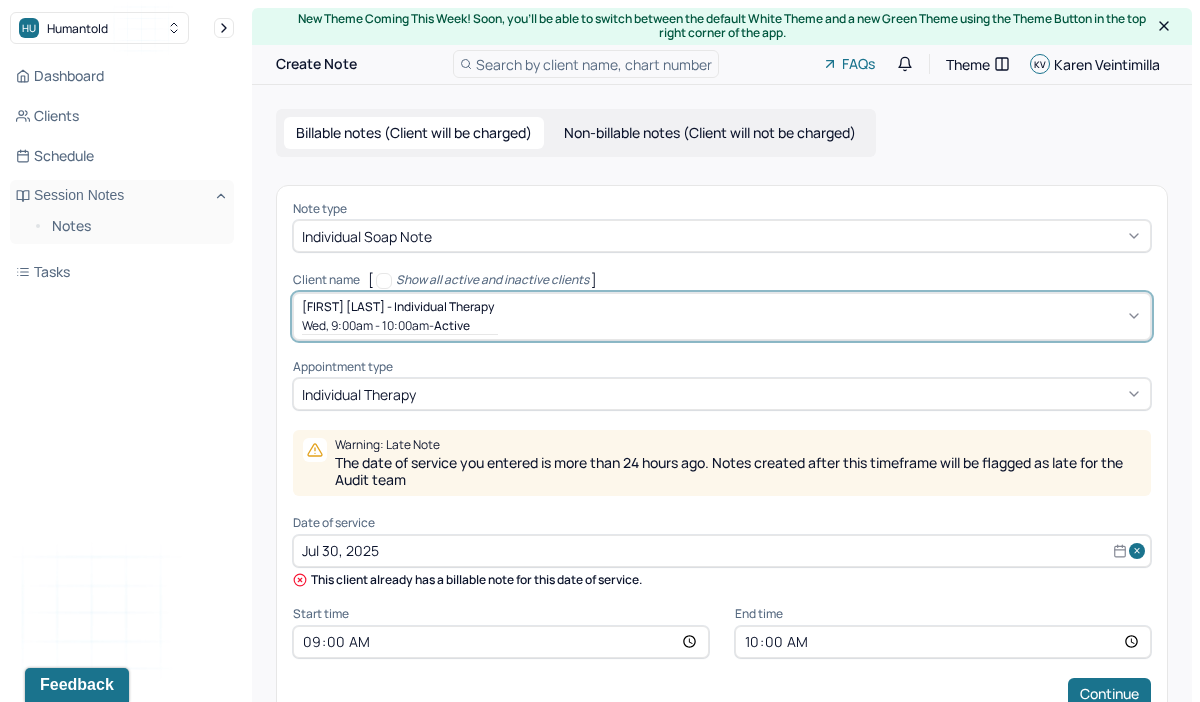 select on "6" 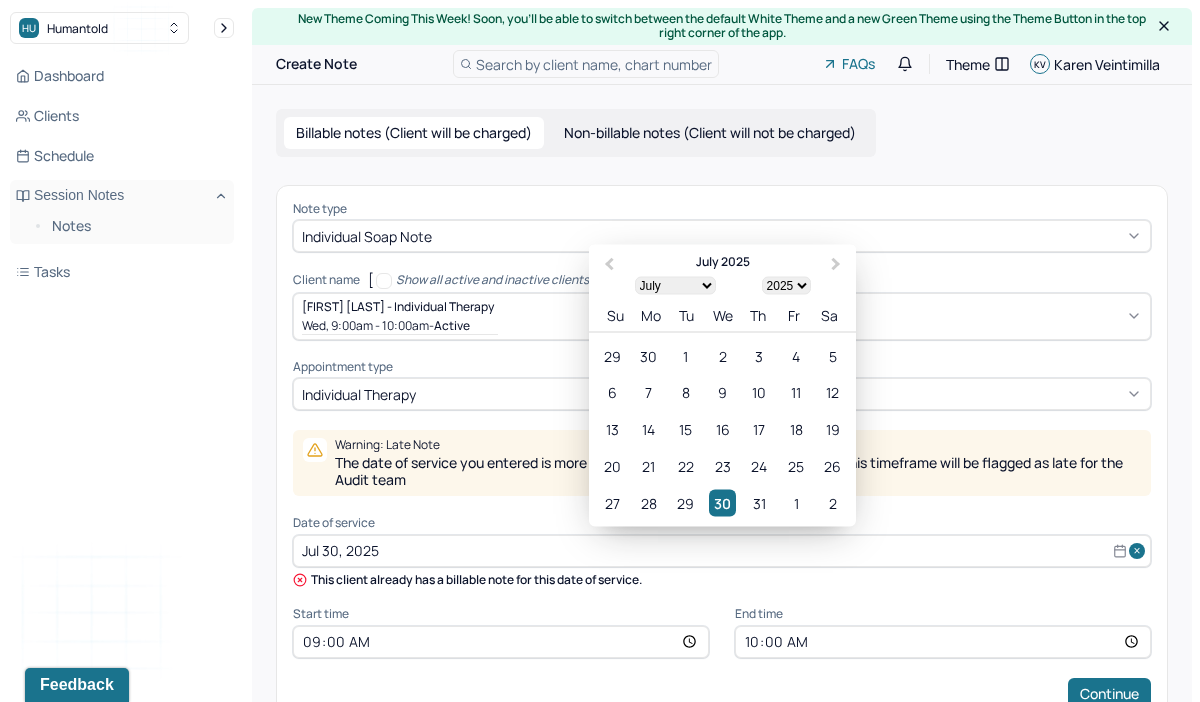 click on "Jul 30, 2025" at bounding box center [722, 551] 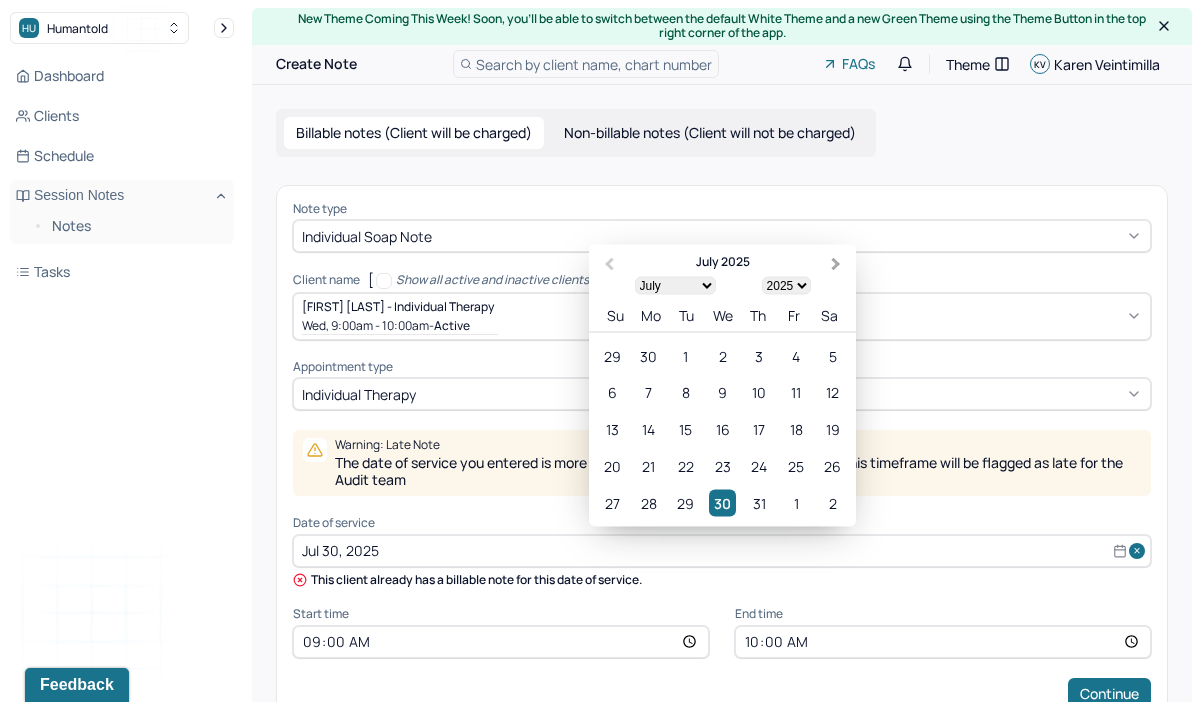 click on "Next Month" at bounding box center (838, 265) 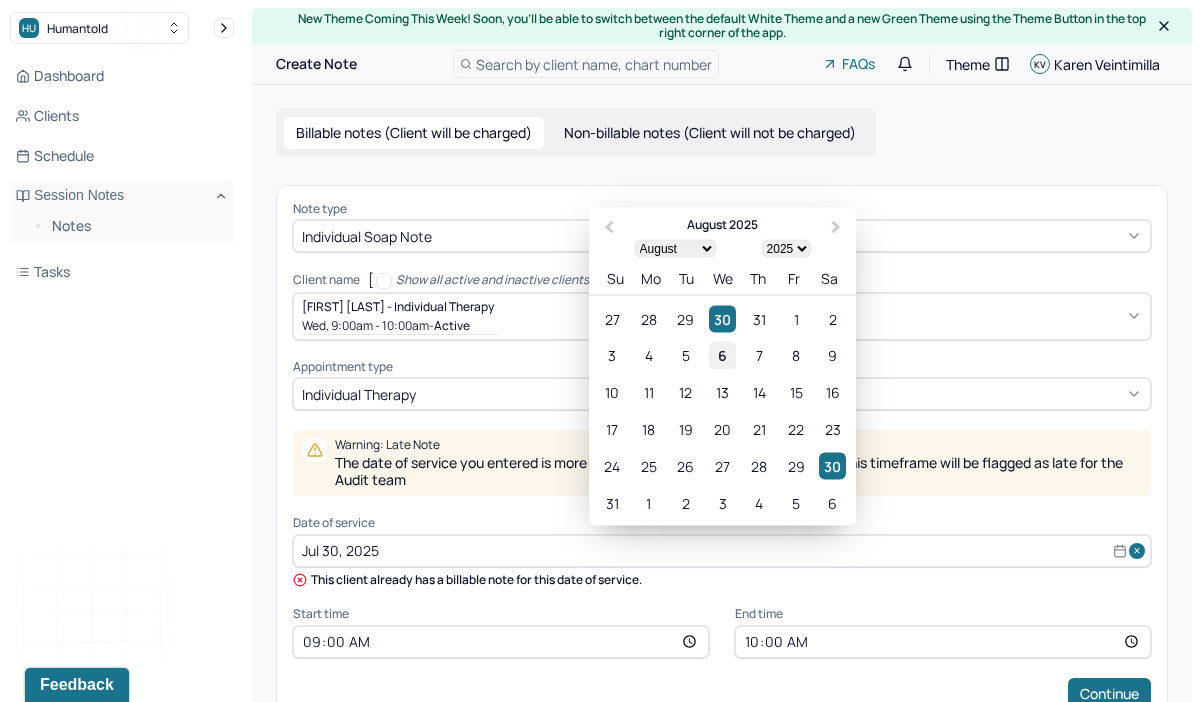 click on "6" at bounding box center (722, 355) 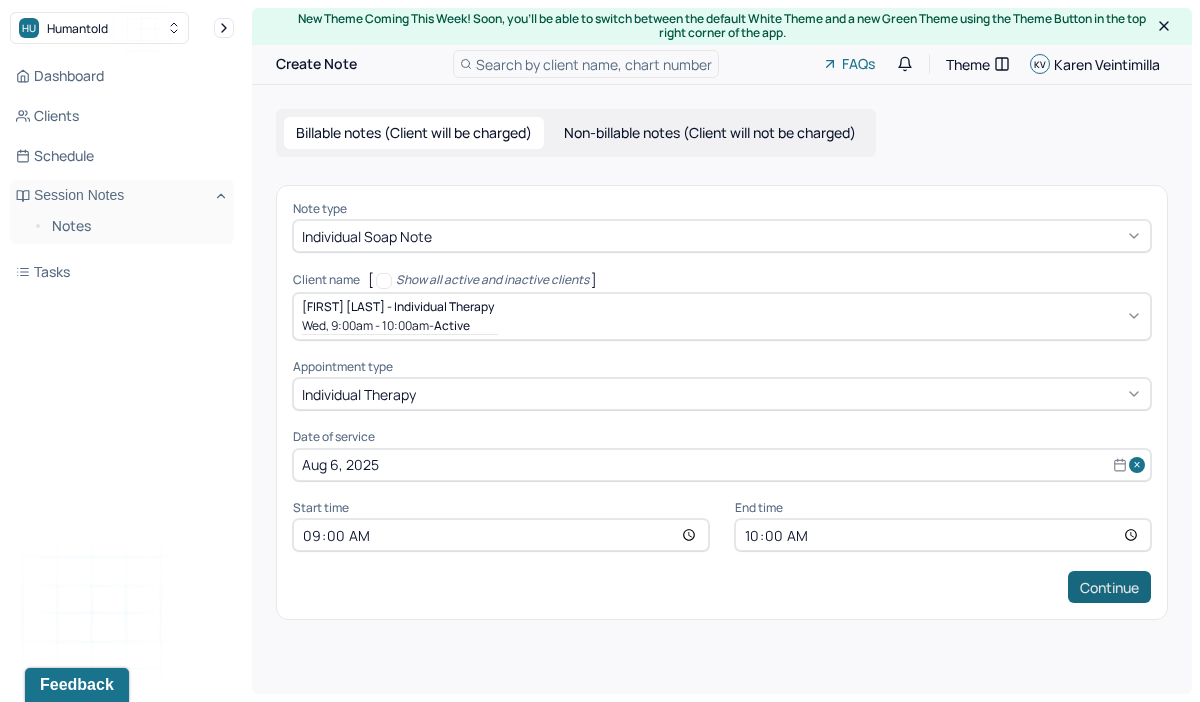 click on "Continue" at bounding box center [1109, 587] 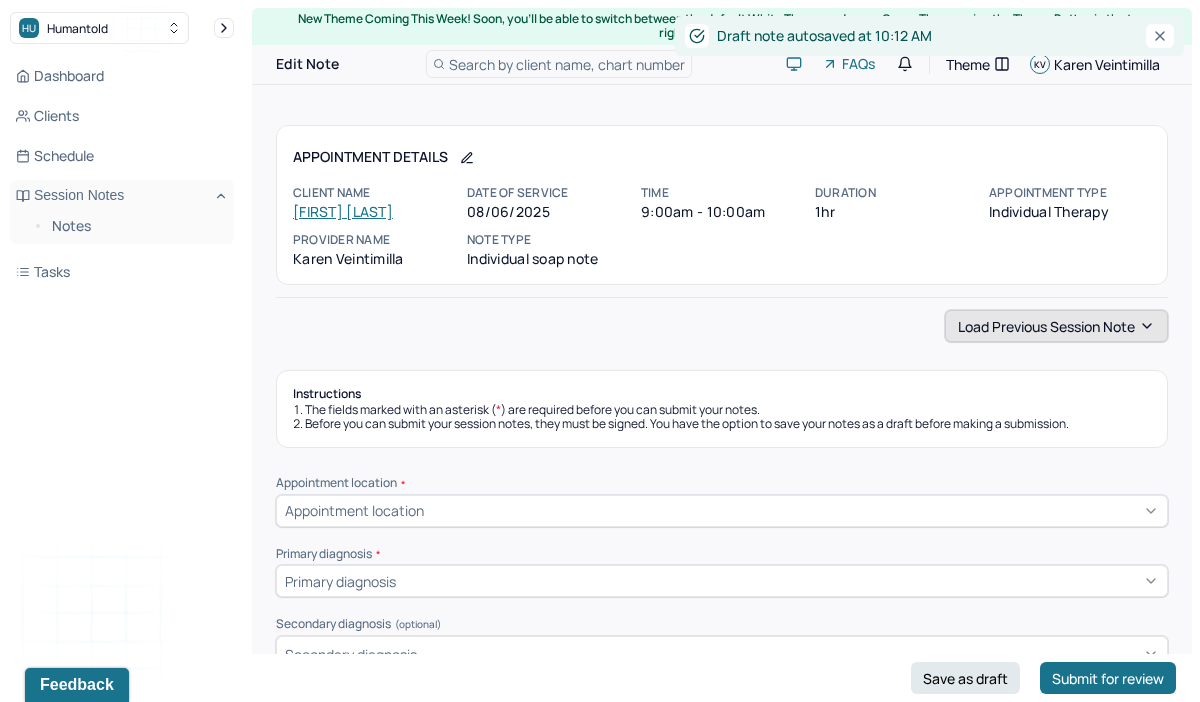click on "Load previous session note" at bounding box center (1056, 326) 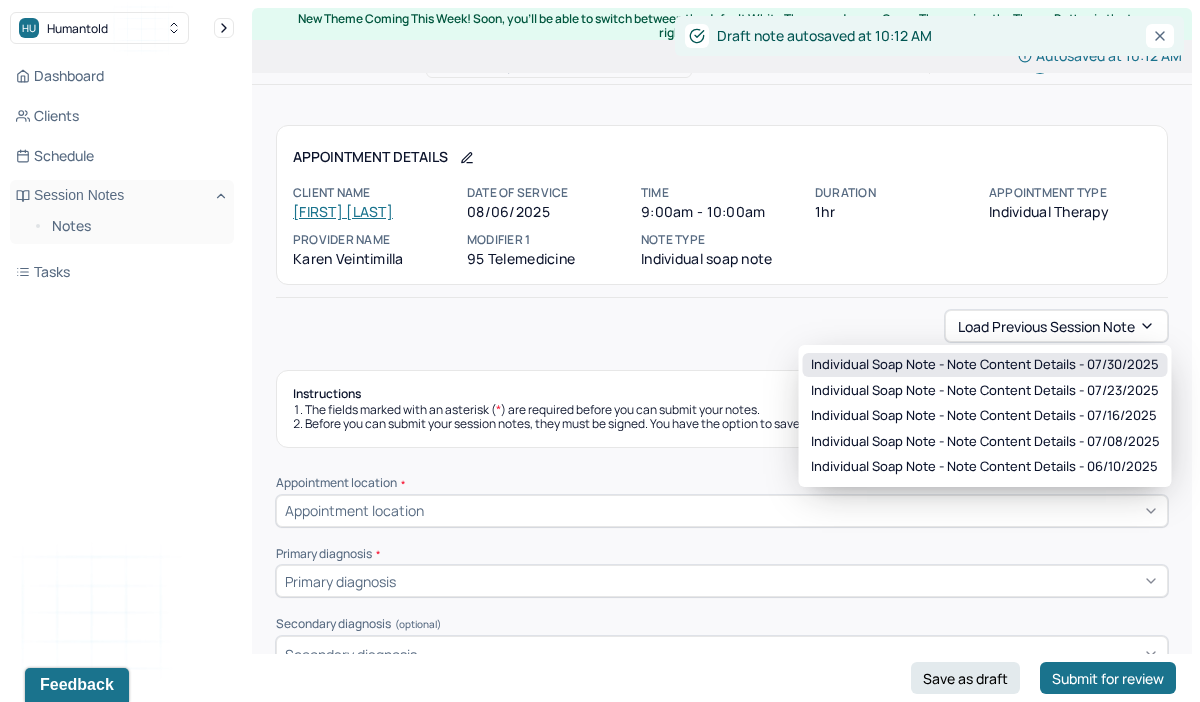 click on "Individual soap note   - Note content Details -   07/30/2025" at bounding box center [985, 365] 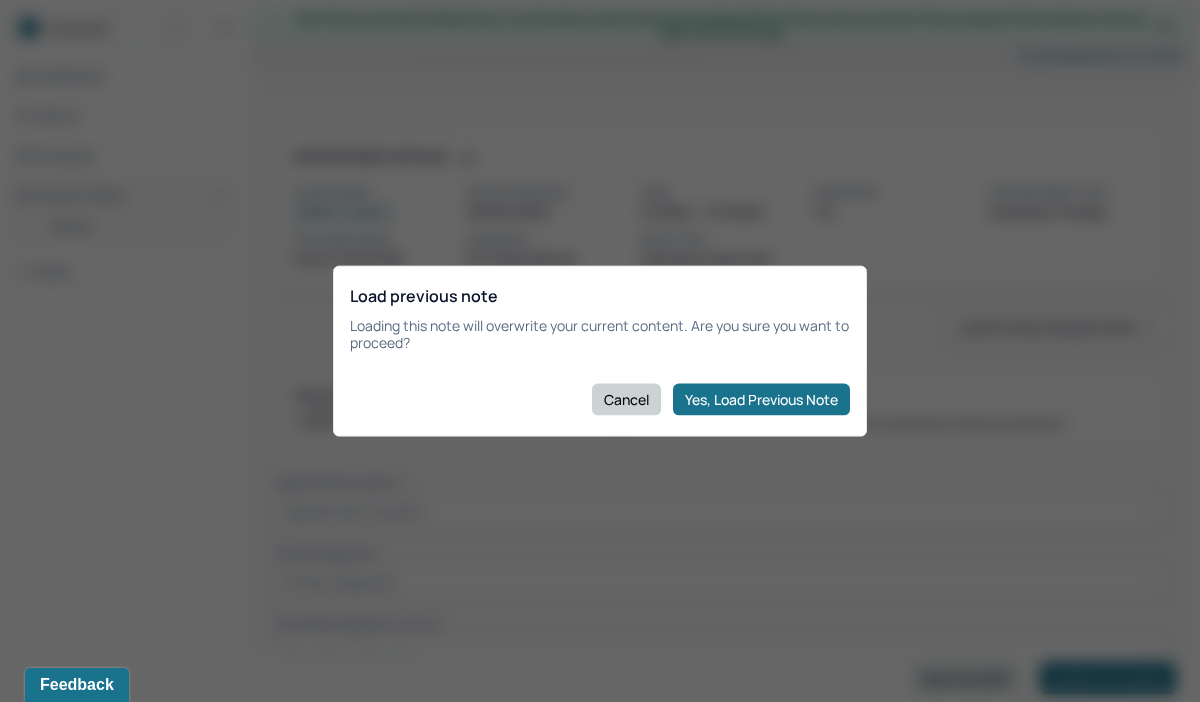 click on "Cancel" at bounding box center [626, 399] 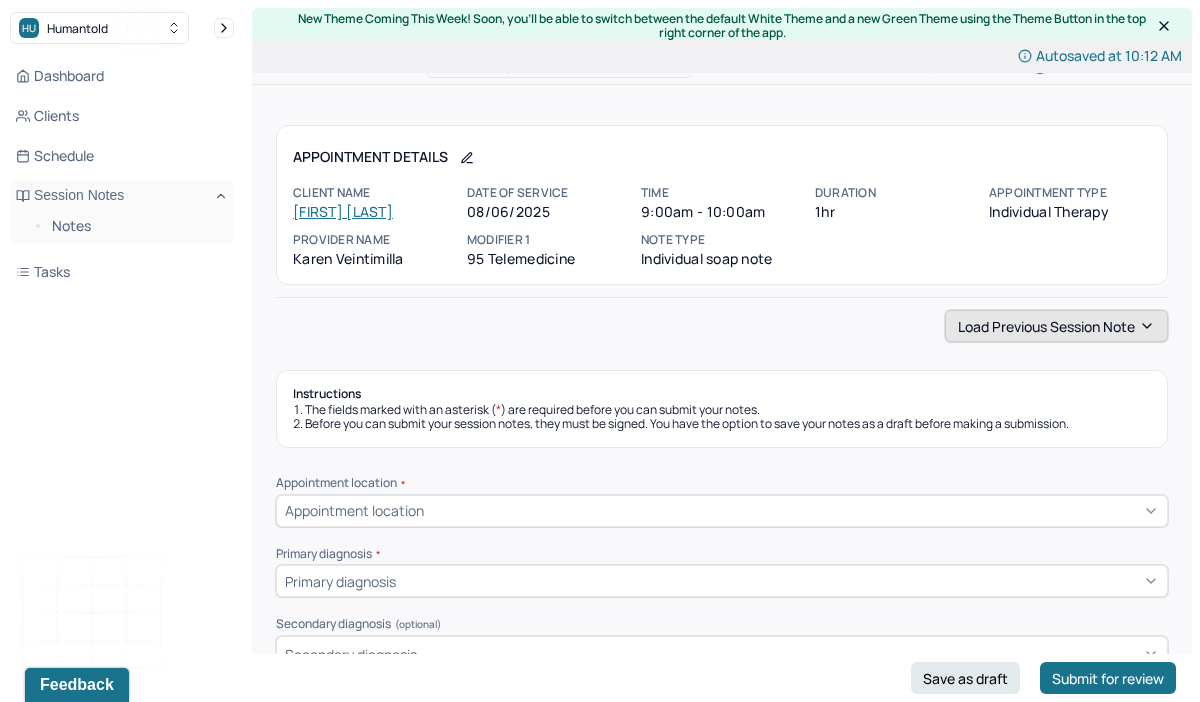 click on "Load previous session note" at bounding box center [1056, 326] 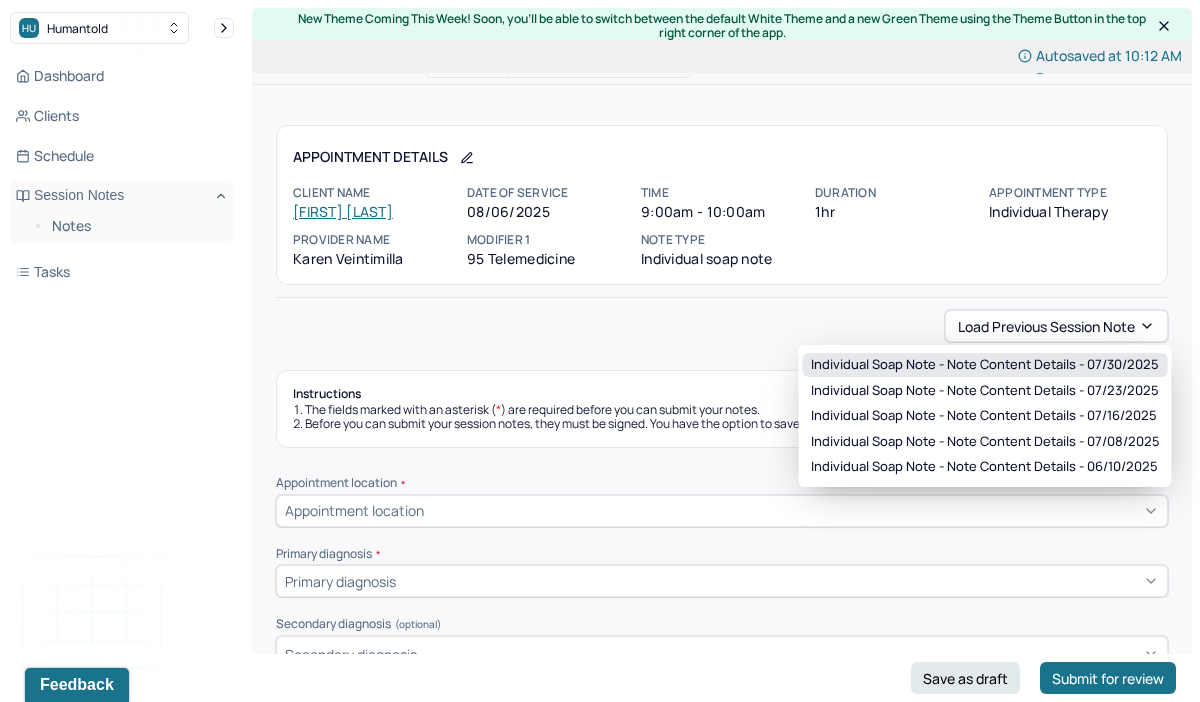 click on "Individual soap note   - Note content Details -   07/30/2025" at bounding box center [985, 365] 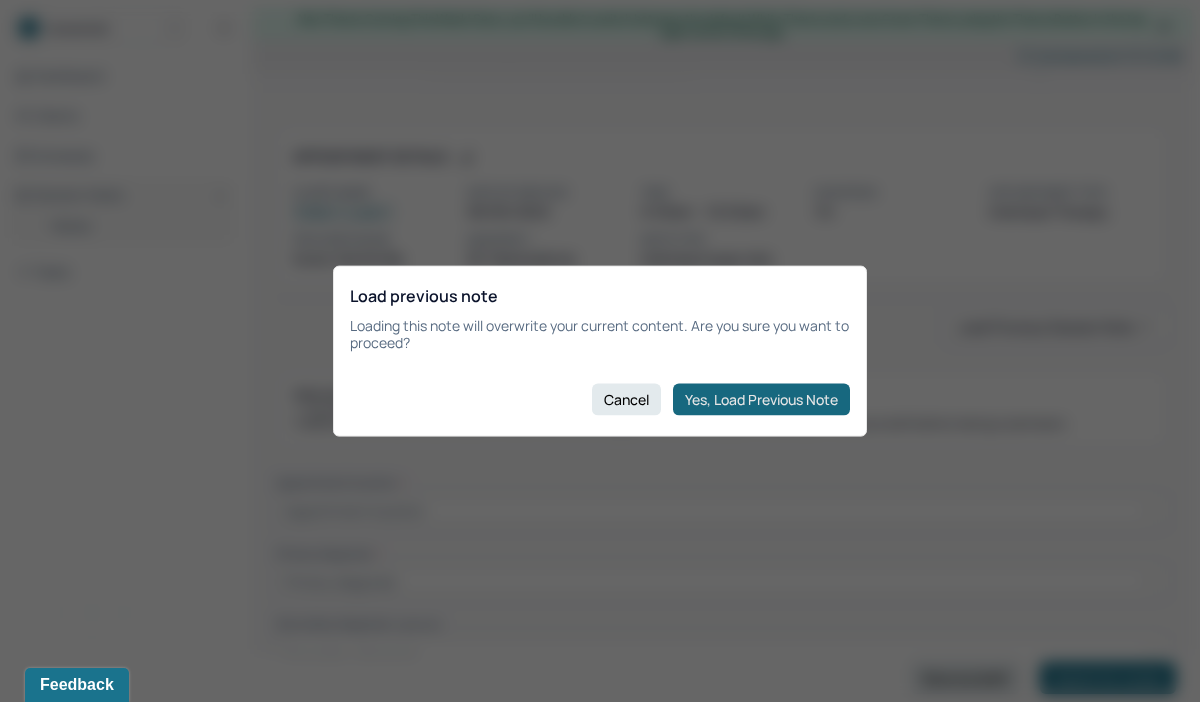 click on "Yes, Load Previous Note" at bounding box center (761, 399) 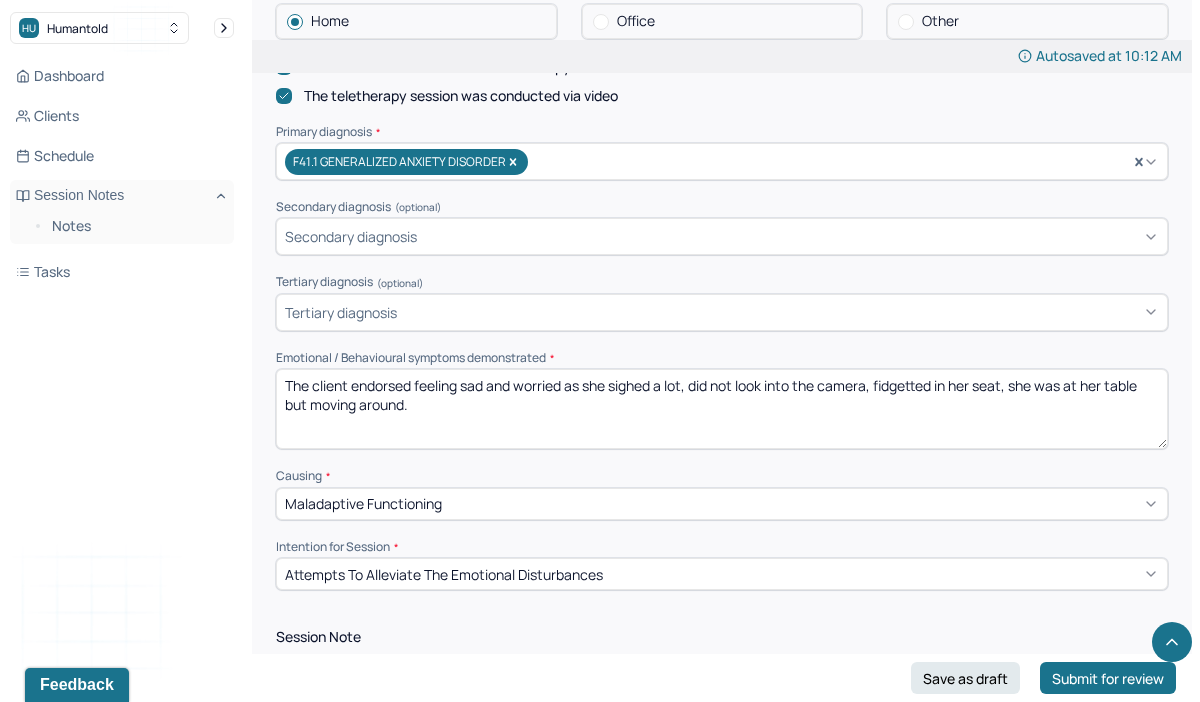 scroll, scrollTop: 636, scrollLeft: 0, axis: vertical 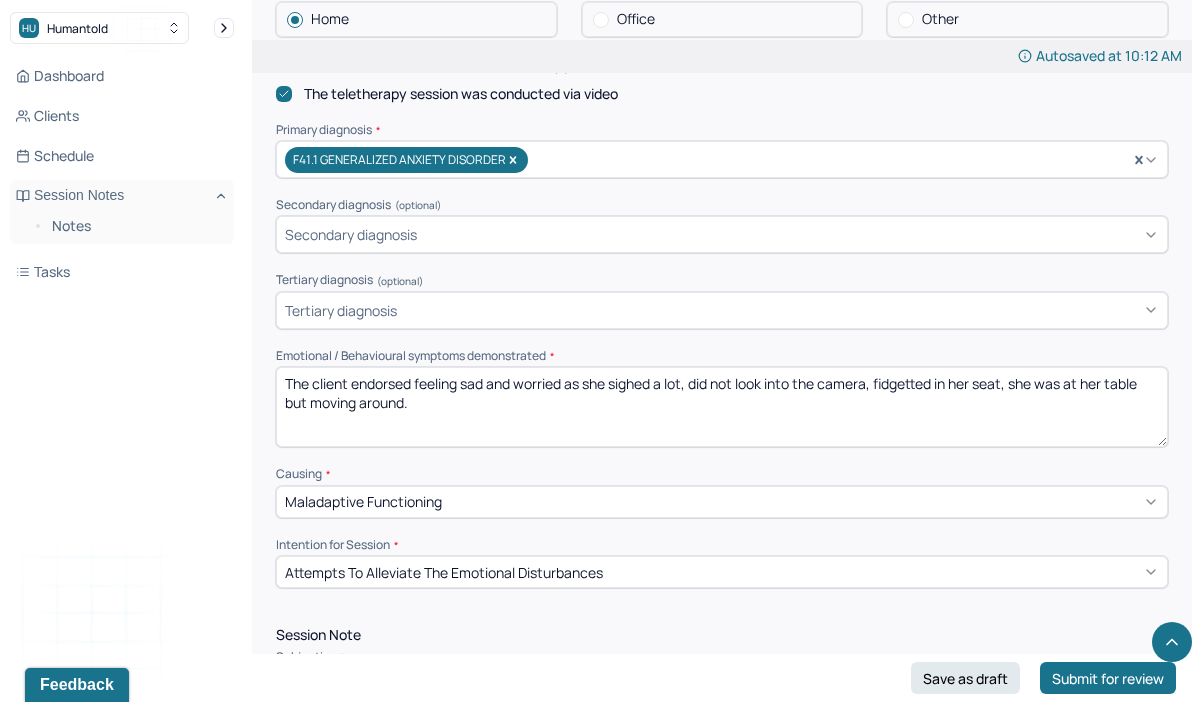 click on "The client endorsed feeling sad and worried as she sighed a lot, did not look into the camera, fidgetted in her seat, she was at her table but moving around." at bounding box center [722, 407] 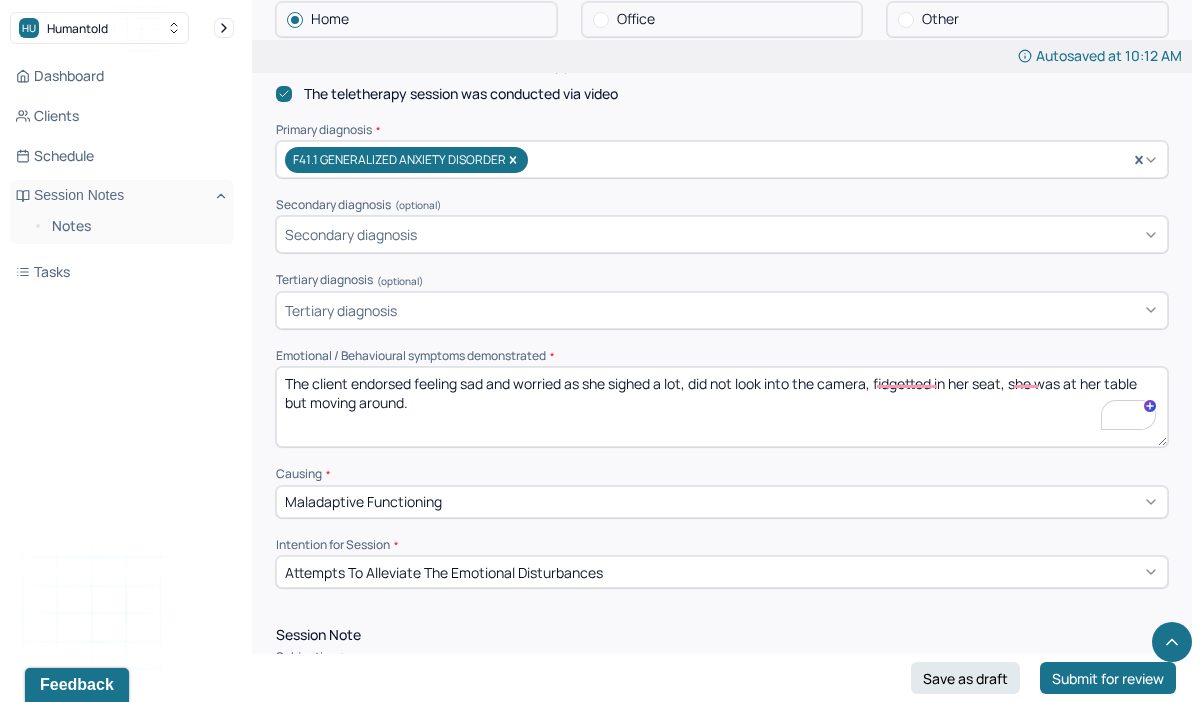 drag, startPoint x: 461, startPoint y: 404, endPoint x: 265, endPoint y: 363, distance: 200.24236 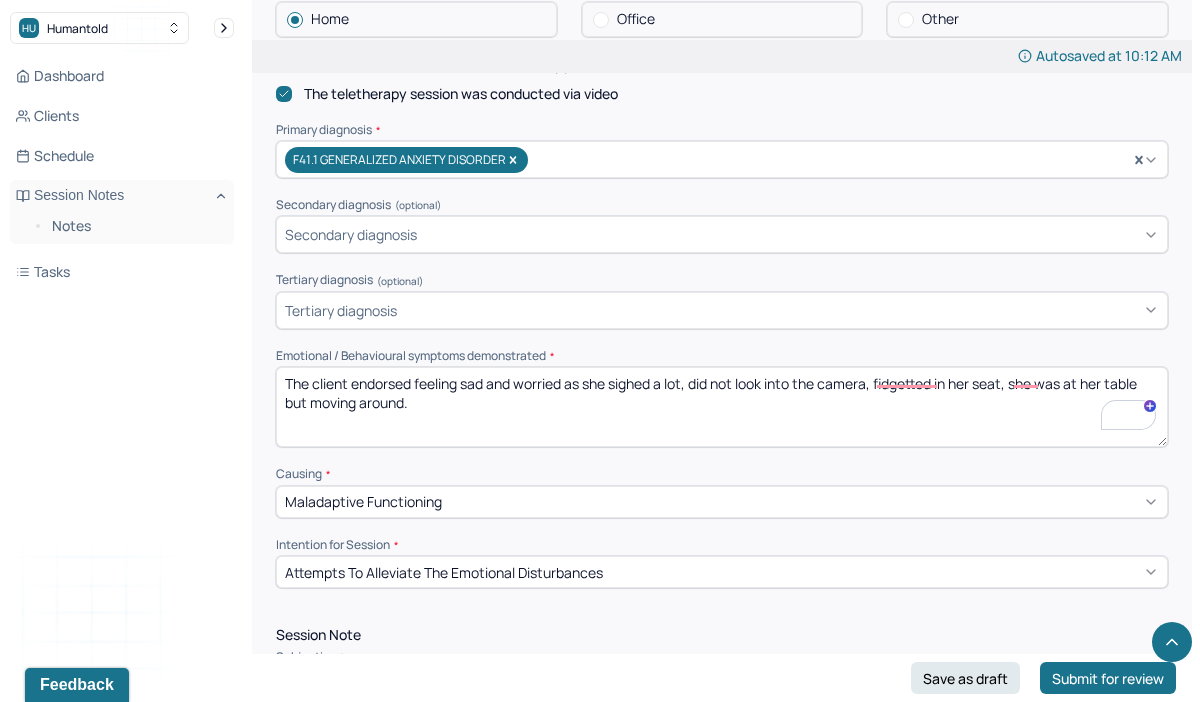click on "Autosaved at 10:12 AM Appointment Details Client name Wing Yan Chan Date of service 08/06/2025 Time 9:00am - 10:00am Duration 1hr Appointment type individual therapy Provider name Karen Veintimilla Modifier 1 95 Telemedicine Note type Individual soap note Load previous session note Instructions The fields marked with an asterisk ( * ) are required before you can submit your notes. Before you can submit your session notes, they must be signed. You have the option to save your notes as a draft before making a submission. Appointment location * Teletherapy Client Teletherapy Location here Home Office Other Provider Teletherapy Location Home Office Other Consent was received for the teletherapy session The teletherapy session was conducted via video Primary diagnosis * F41.1 GENERALIZED ANXIETY DISORDER Secondary diagnosis (optional) Secondary diagnosis Tertiary diagnosis (optional) Tertiary diagnosis Emotional / Behavioural symptoms demonstrated * Causing * Maladaptive Functioning Intention for Session * EDMR *" at bounding box center [722, 1316] 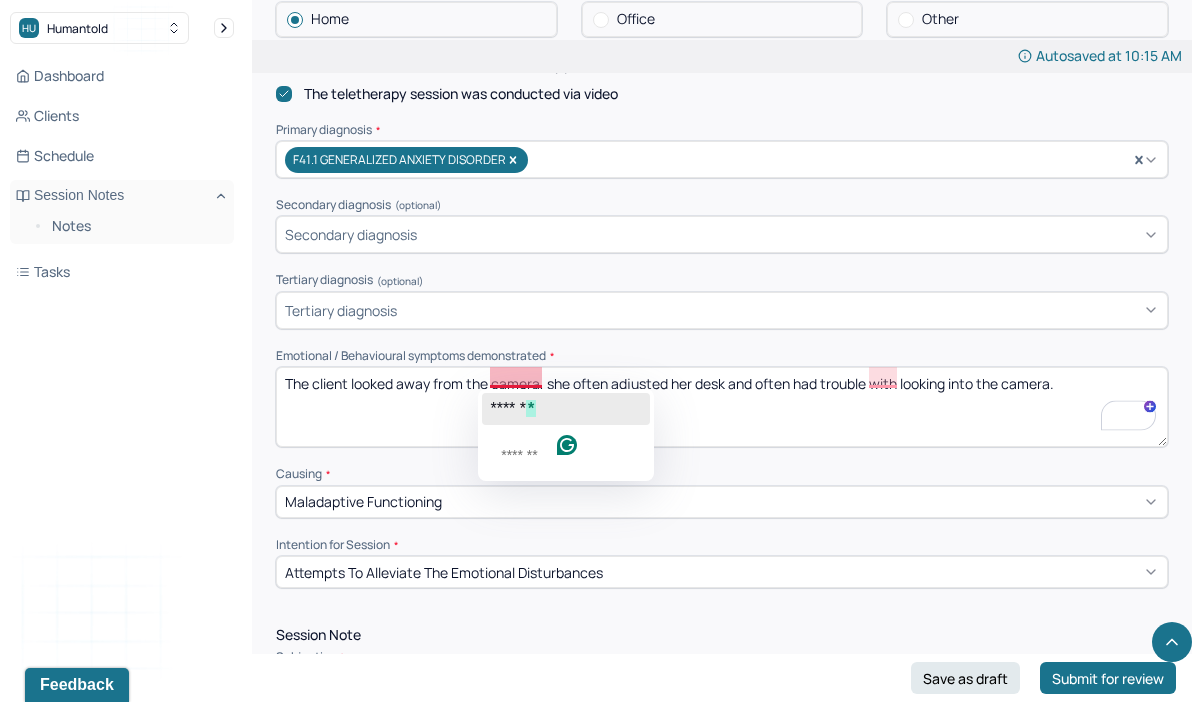 click on "******" 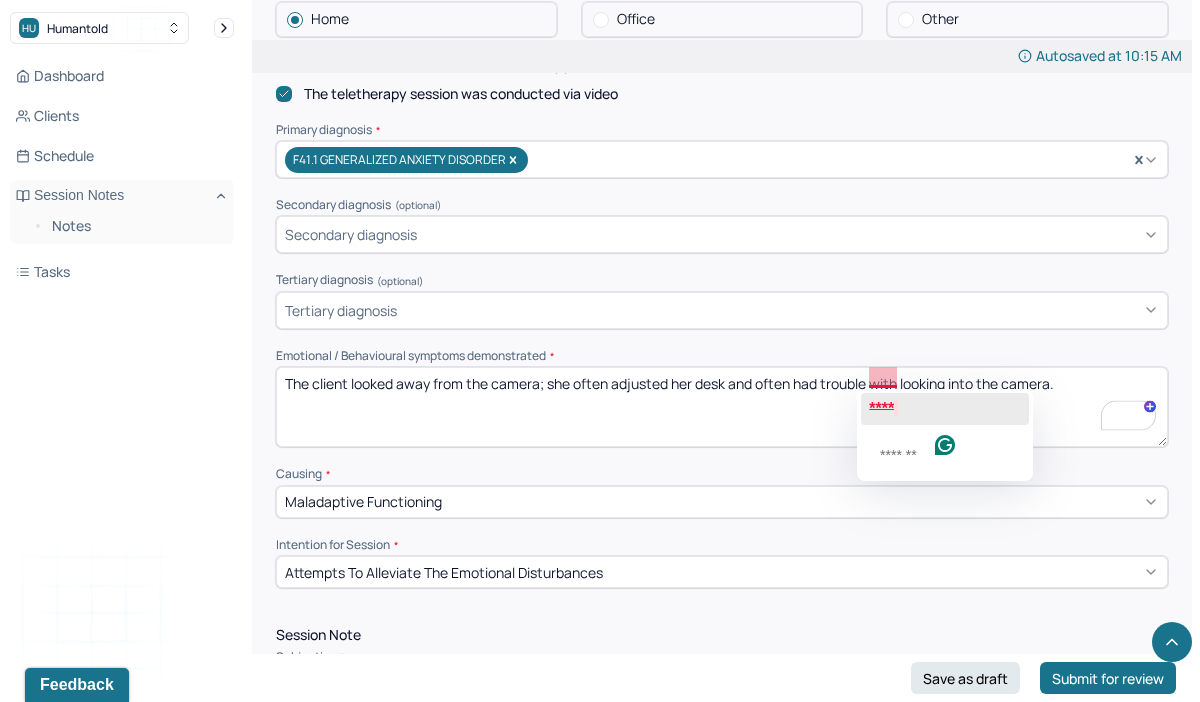 click on "****" 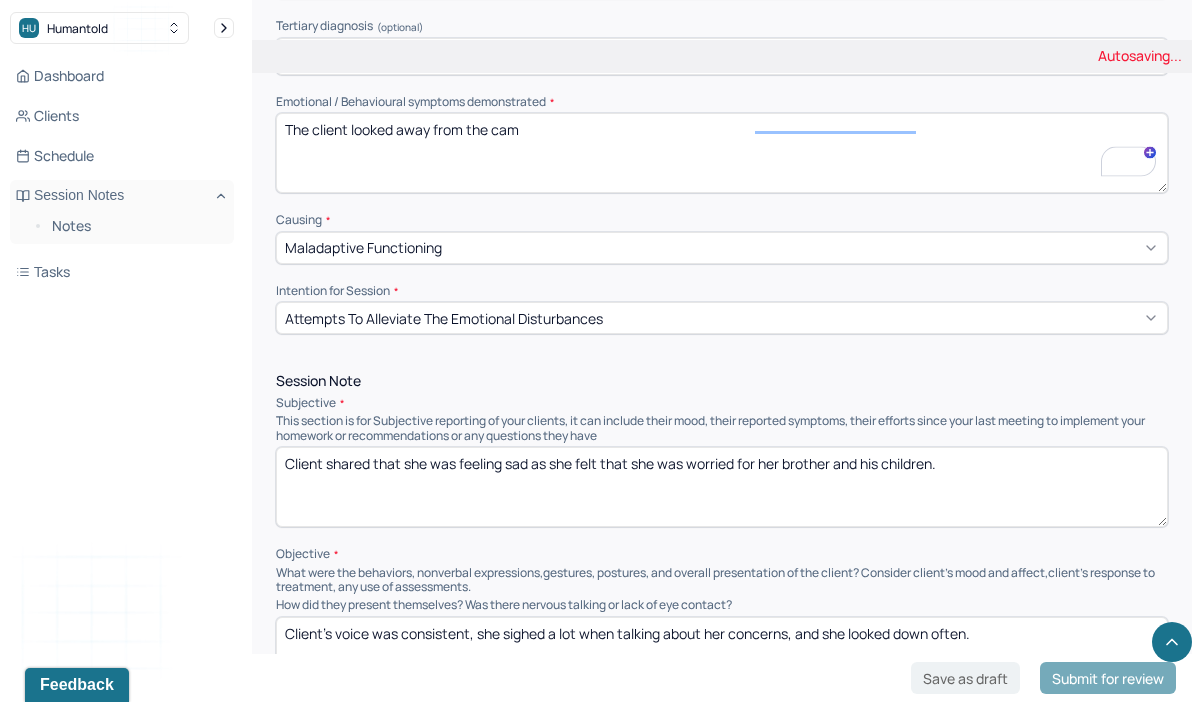 scroll, scrollTop: 989, scrollLeft: 0, axis: vertical 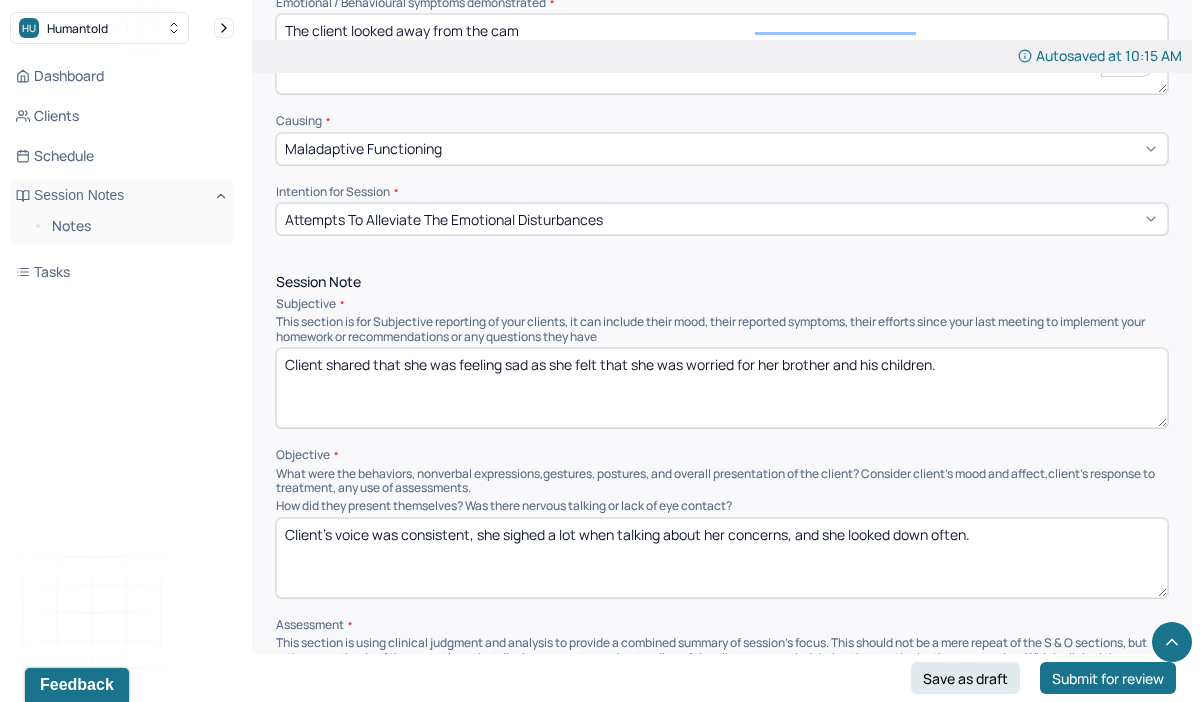 type on "The client looked away from the camera; she often adjusted her desk and often had trouble looking into the camera." 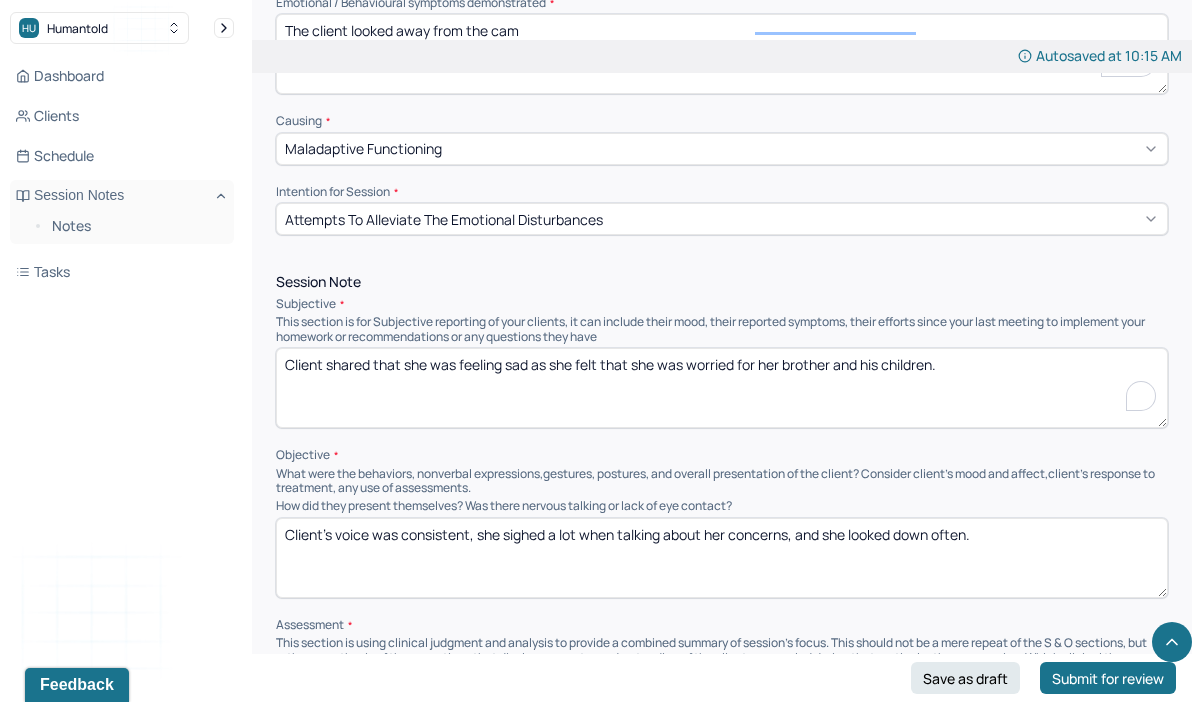 drag, startPoint x: 948, startPoint y: 354, endPoint x: 252, endPoint y: 357, distance: 696.0065 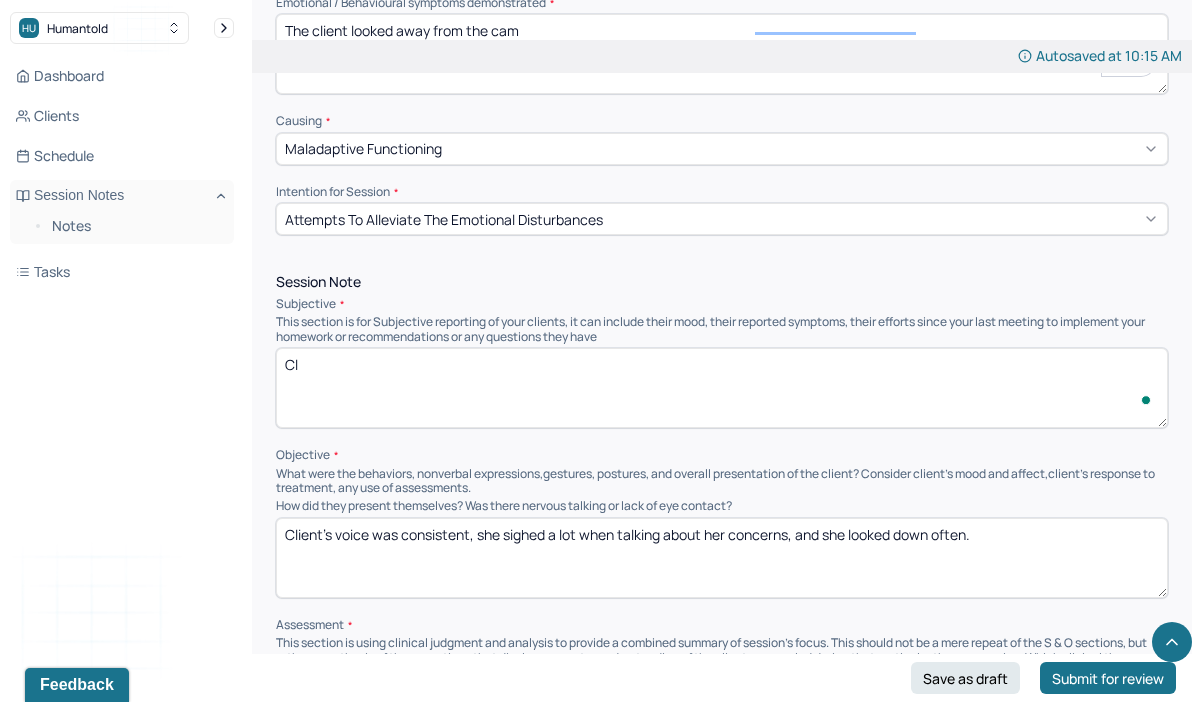 type on "C" 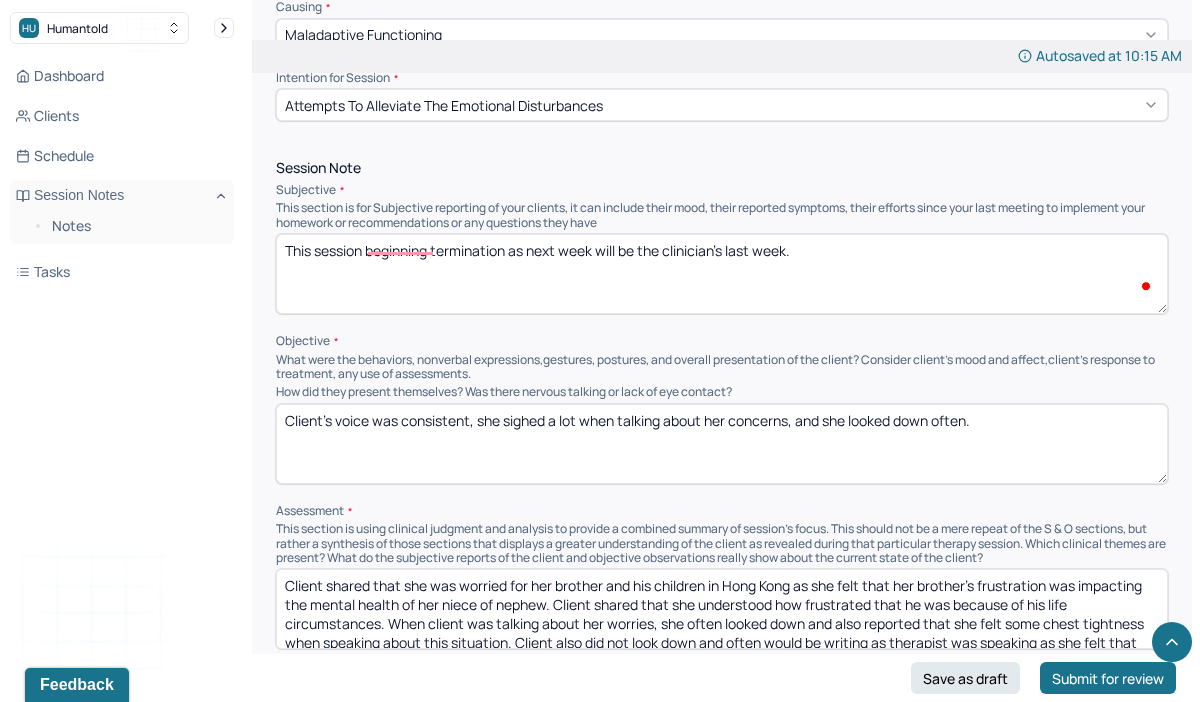 scroll, scrollTop: 1106, scrollLeft: 0, axis: vertical 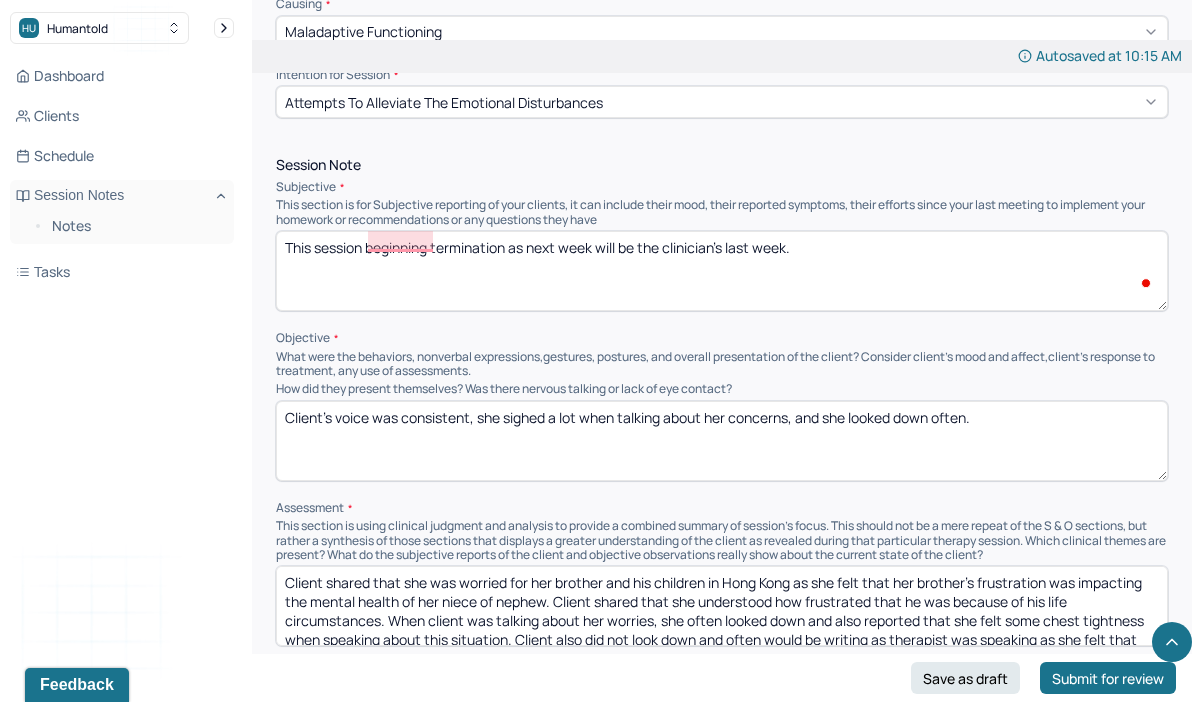 type on "This session beginning termination as next week will be the clinician's last week." 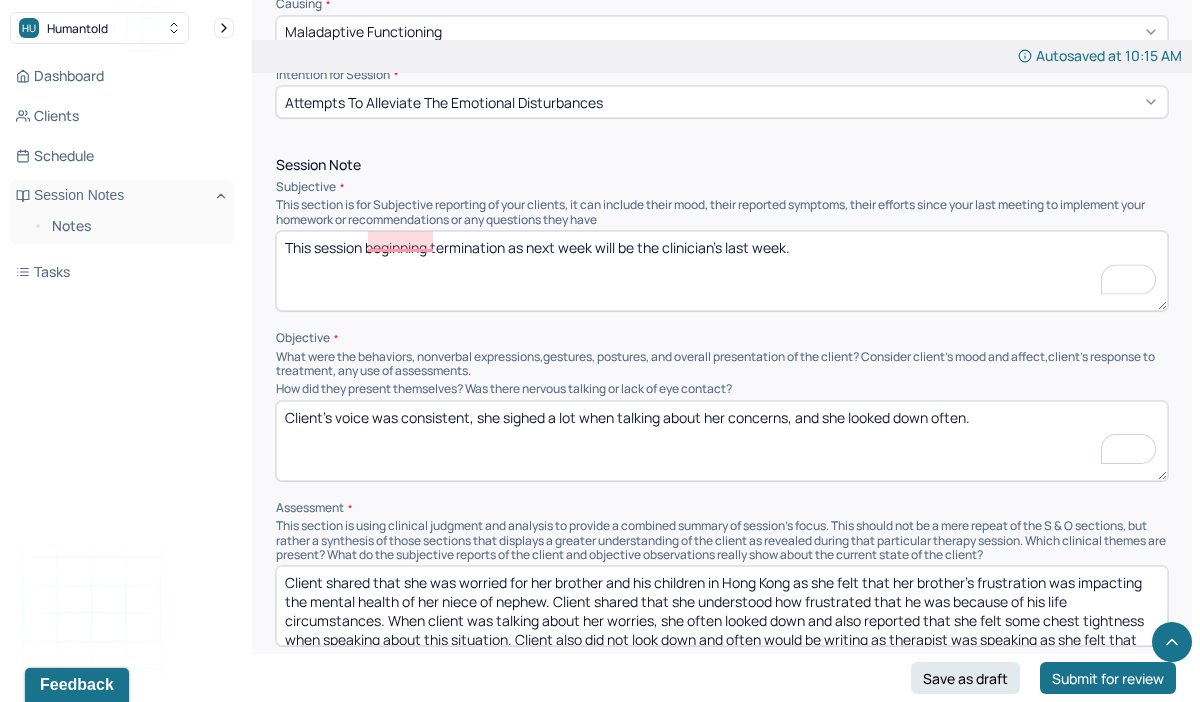 drag, startPoint x: 1008, startPoint y: 413, endPoint x: 190, endPoint y: 391, distance: 818.2958 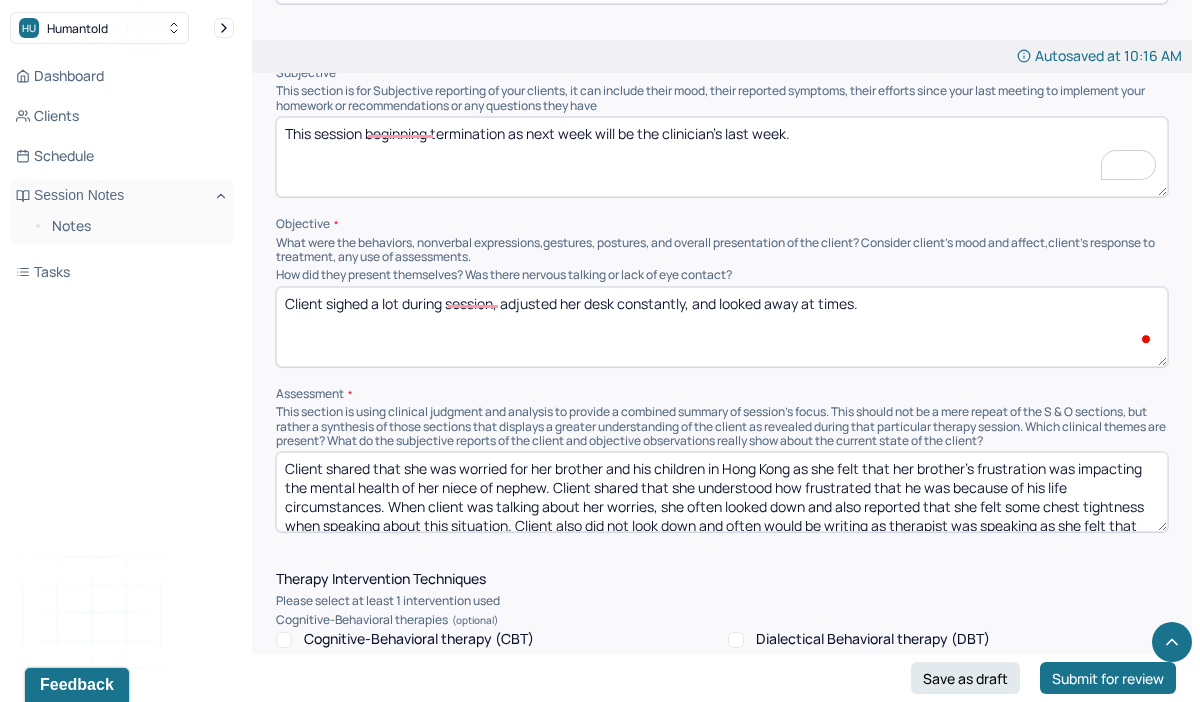 scroll, scrollTop: 1251, scrollLeft: 0, axis: vertical 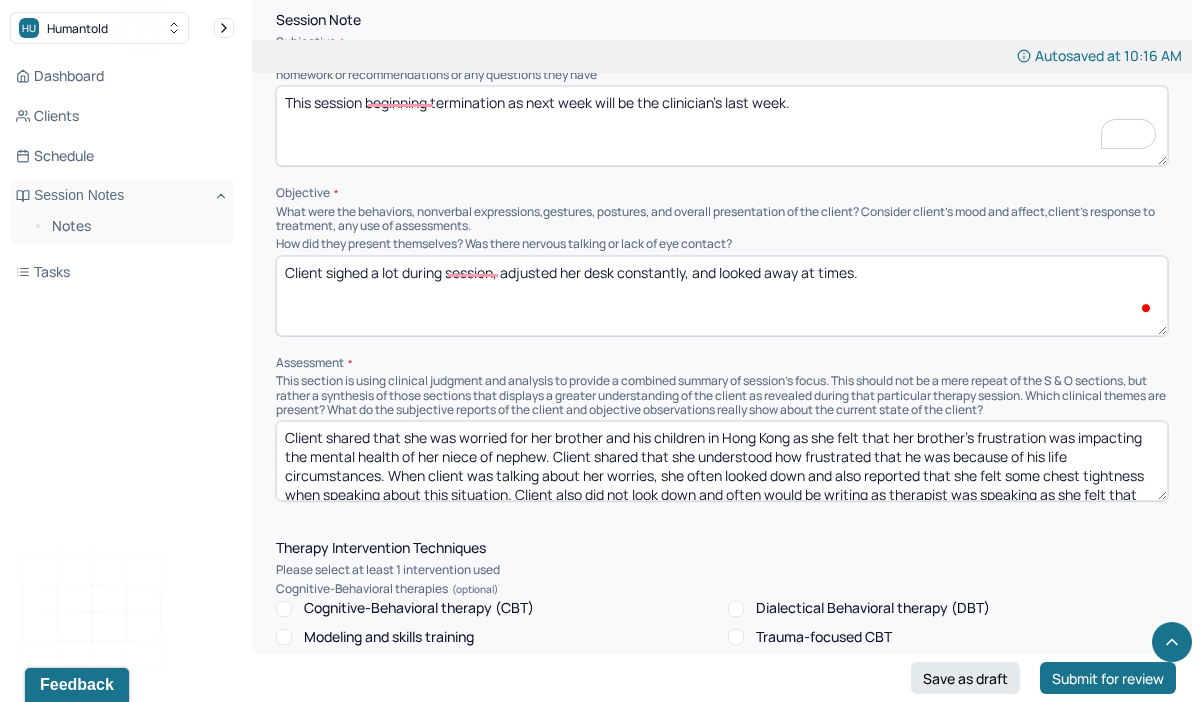type on "Client sighed a lot during session, adjusted her desk constantly, and looked away at times." 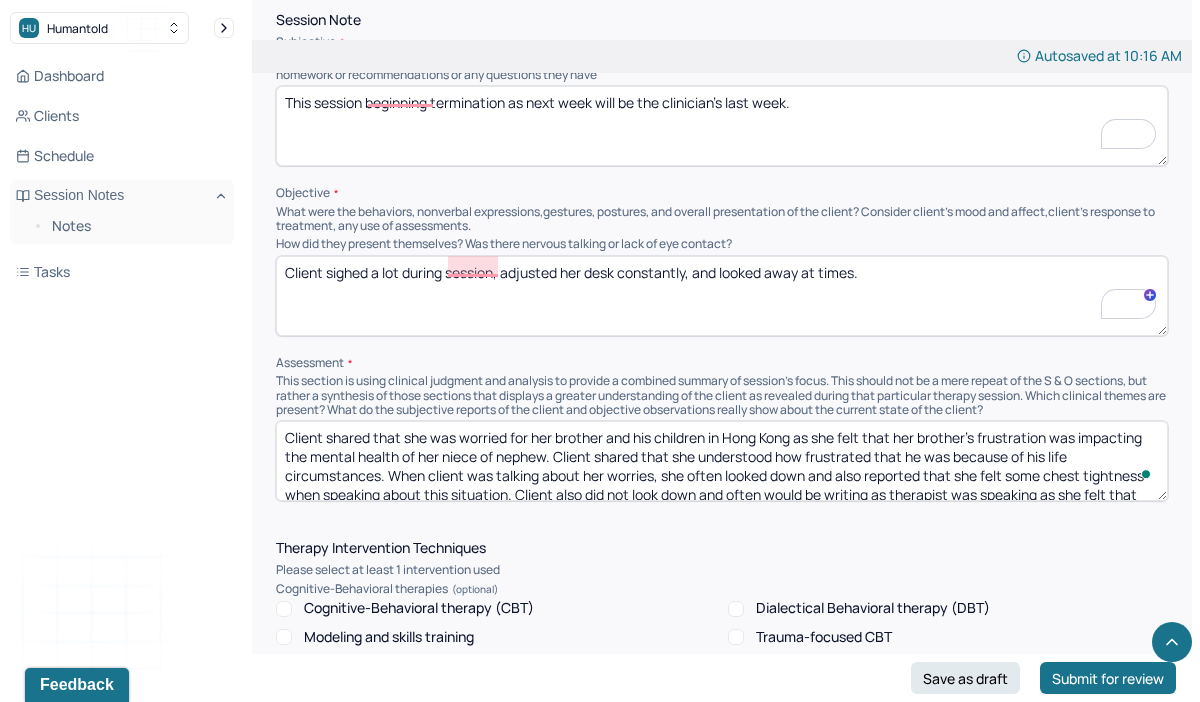 scroll, scrollTop: 28, scrollLeft: 0, axis: vertical 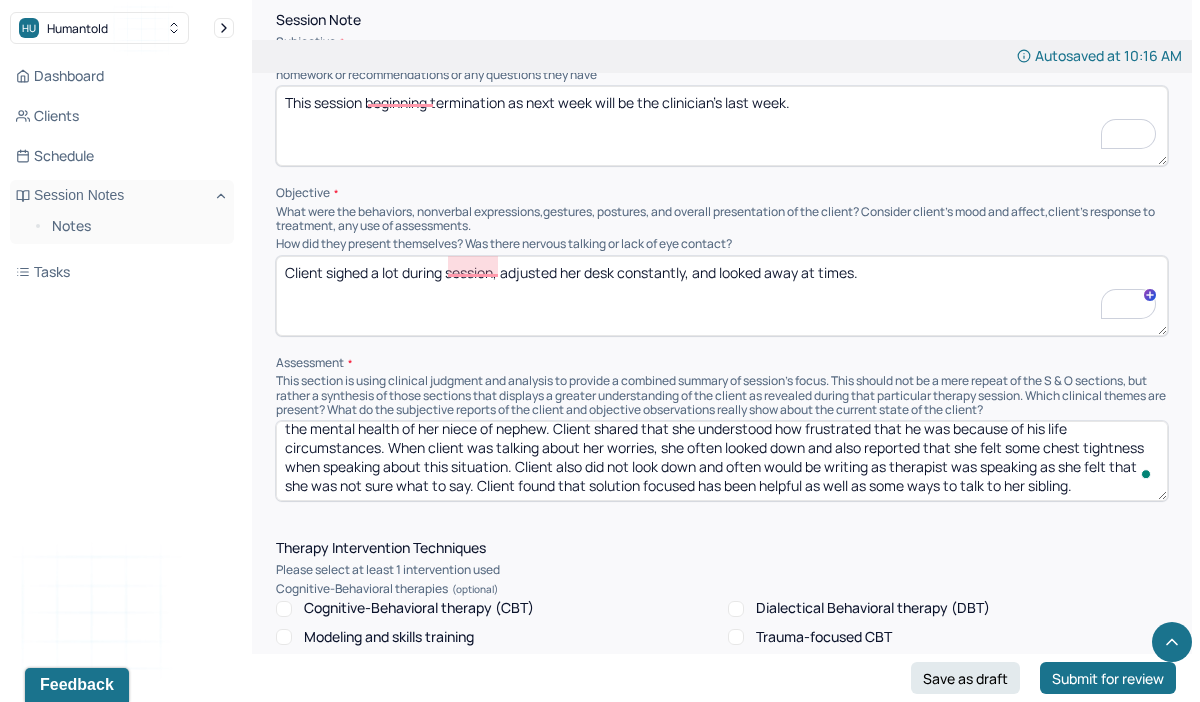 drag, startPoint x: 287, startPoint y: 430, endPoint x: 361, endPoint y: 526, distance: 121.21056 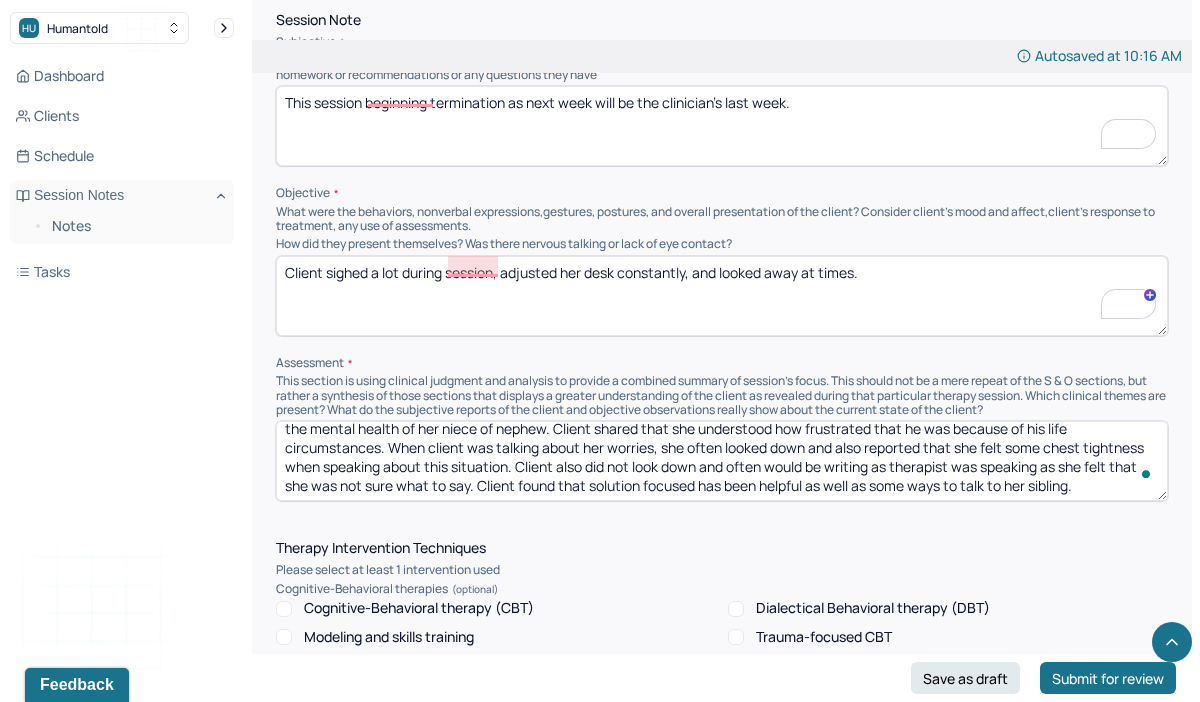 click on "Instructions The fields marked with an asterisk ( * ) are required before you can submit your notes. Before you can submit your session notes, they must be signed. You have the option to save your notes as a draft before making a submission. Appointment location * Teletherapy Client Teletherapy Location here Home Office Other Provider Teletherapy Location Home Office Other Consent was received for the teletherapy session The teletherapy session was conducted via video Primary diagnosis * F41.1 GENERALIZED ANXIETY DISORDER Secondary diagnosis (optional) Secondary diagnosis Tertiary diagnosis (optional) Tertiary diagnosis Emotional / Behavioural symptoms demonstrated * The client looked away from the camera; she often adjusted her desk and often had trouble looking into the camera.  Causing * Maladaptive Functioning Intention for Session * Attempts to alleviate the emotional disturbances Session Note Subjective This session beginning termination as next week will be the clinician's last week.  Objective EDMR *" at bounding box center (722, 809) 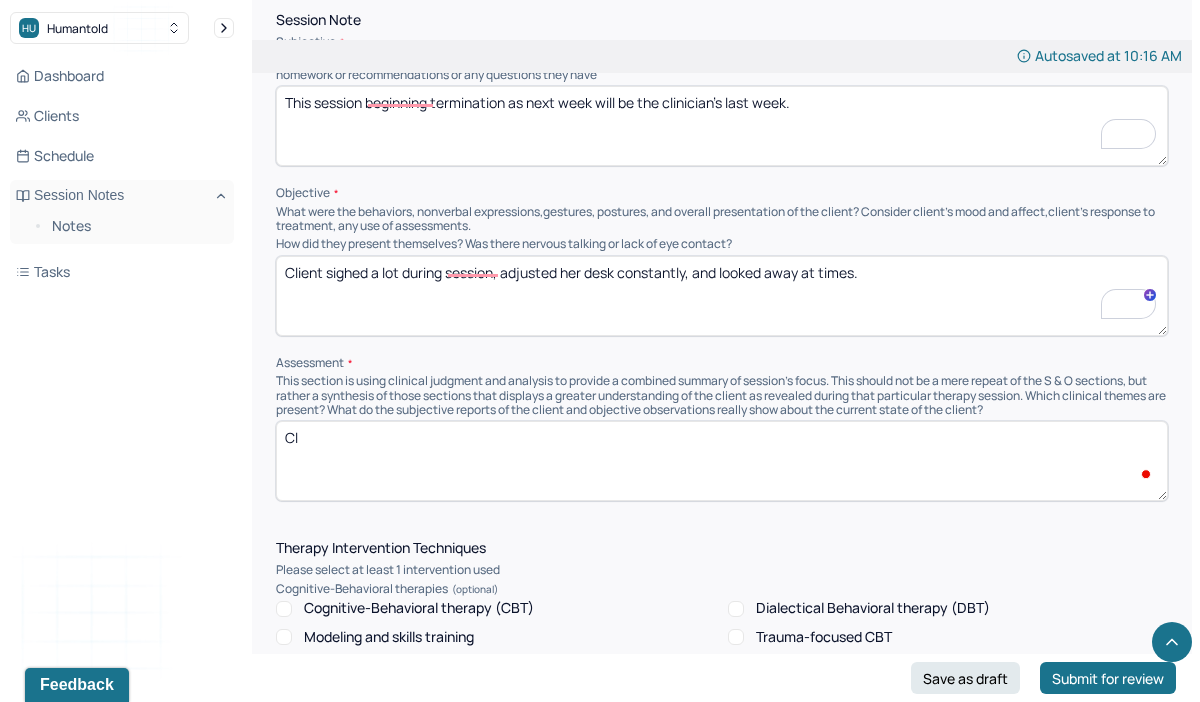 scroll, scrollTop: 0, scrollLeft: 0, axis: both 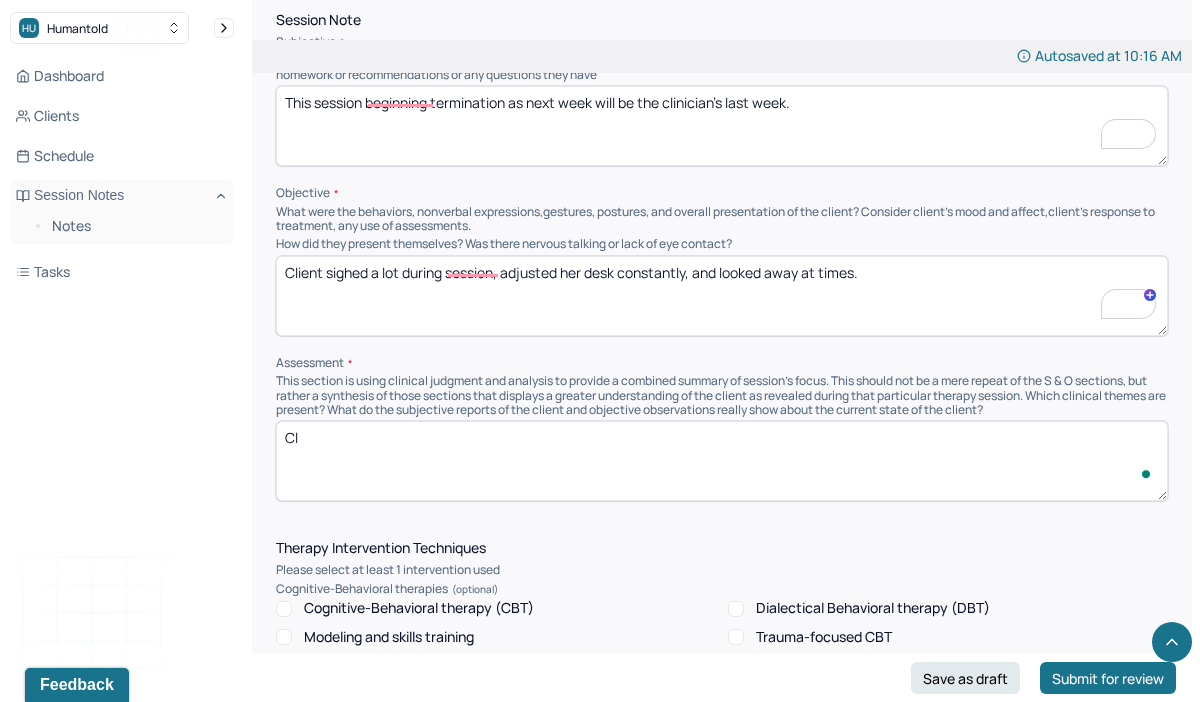 type on "C" 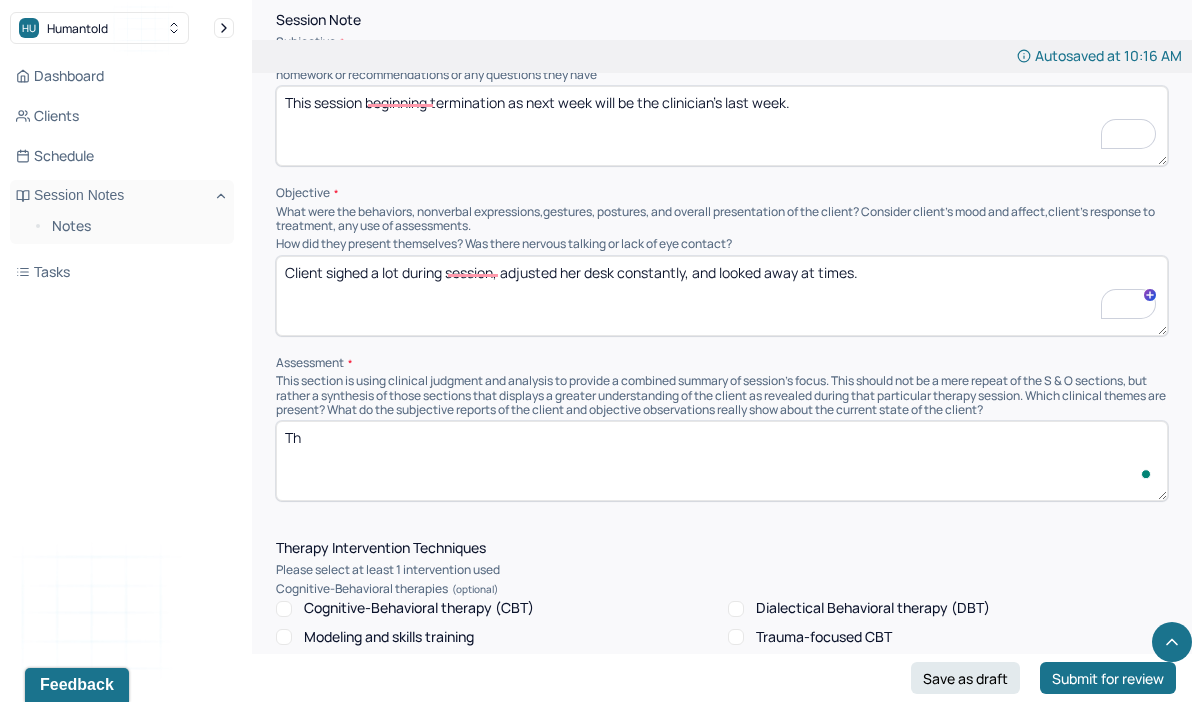 type on "T" 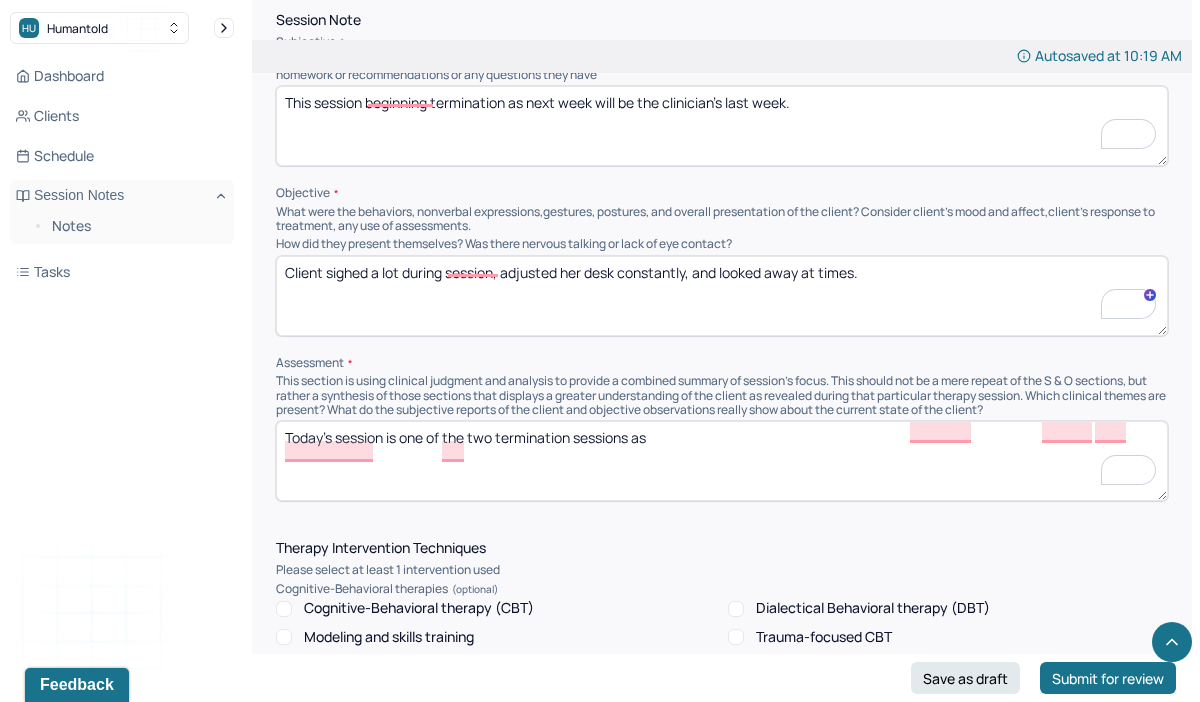 type on "Today's session is one of the two termination sessions as the clinician will be leaving the practice. Therapist spent this sesison with beginnings of reflecting the experience in sessions and how the client has navigated through" 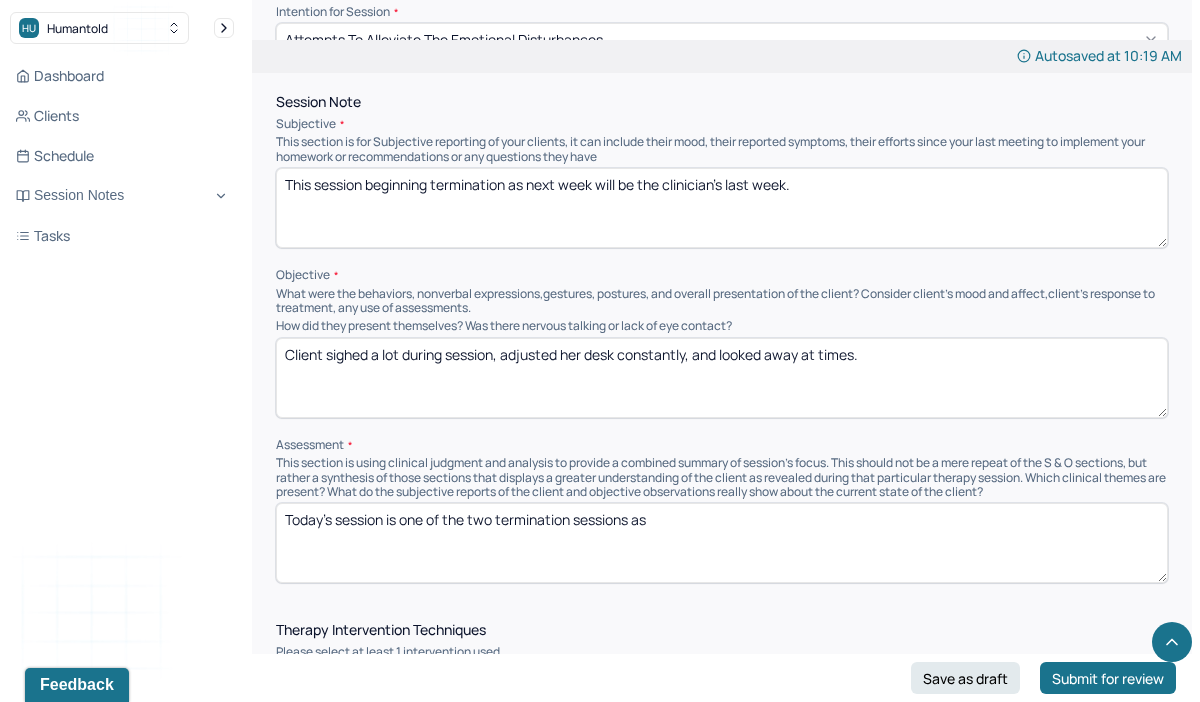 scroll, scrollTop: 1164, scrollLeft: 0, axis: vertical 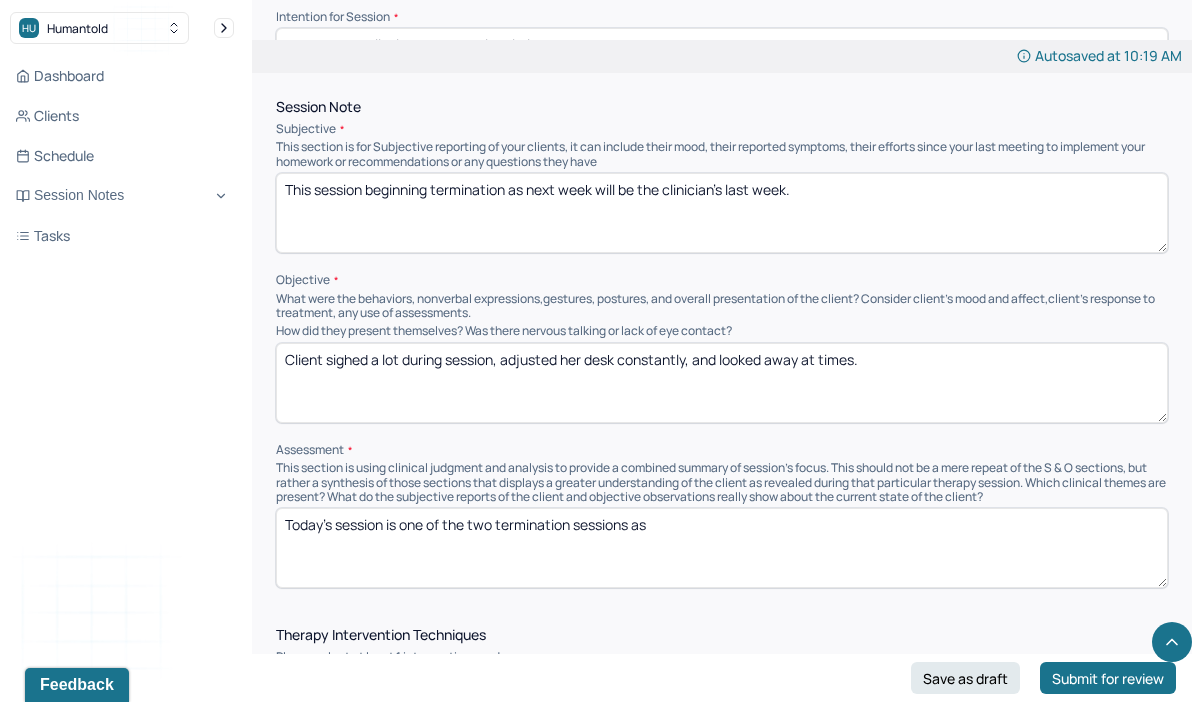click on "Today's session is one of the two termination sessions as the clinician will be leaving the practice. Therapist spent this sesison with beginnings of reflecting the experience in sessions and how the client has navigated through" at bounding box center [722, 548] 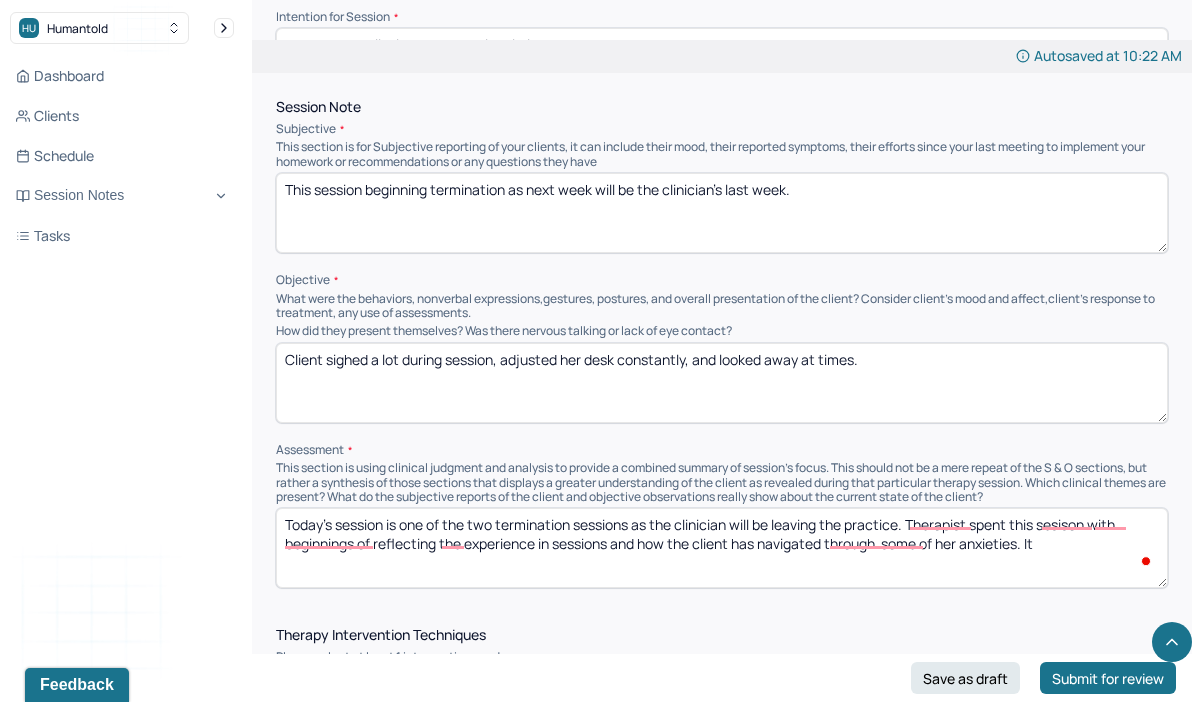 type on "Today's session is one of the two termination sessions as the clinician will be leaving the practice. Therapist spent this sesison with beginnings of reflecting the experience in sessions and how the client has navigated through  some of her anxieties. It" 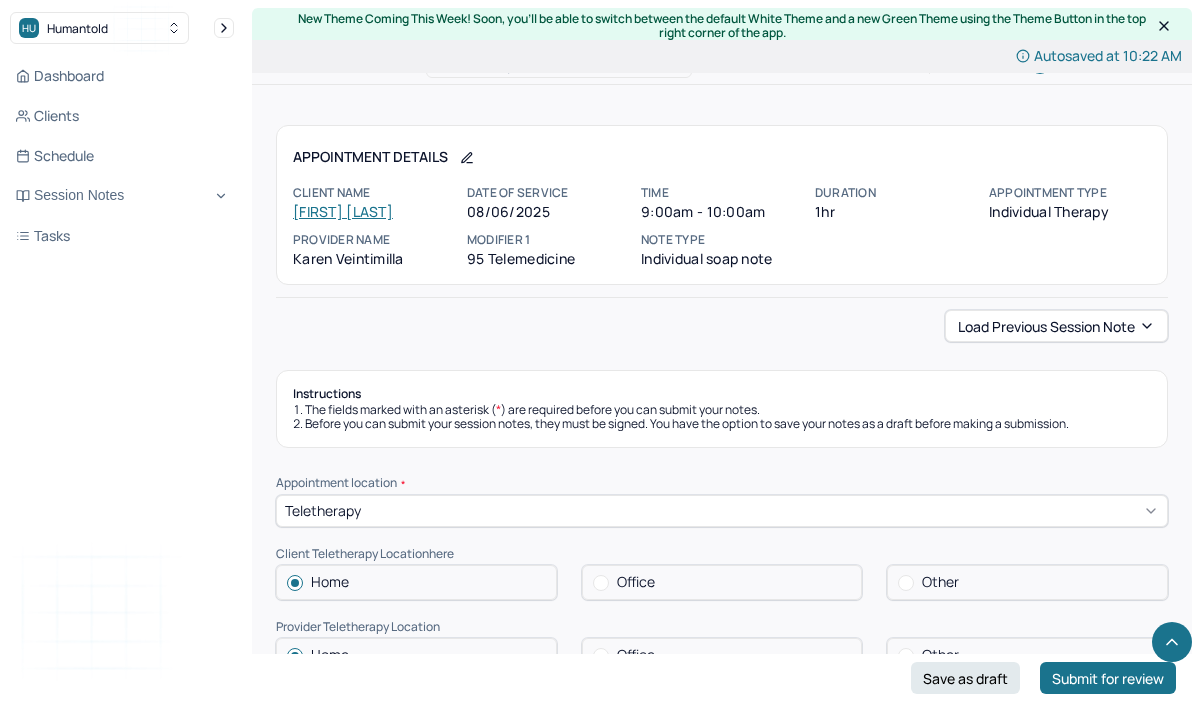 scroll, scrollTop: 1164, scrollLeft: 0, axis: vertical 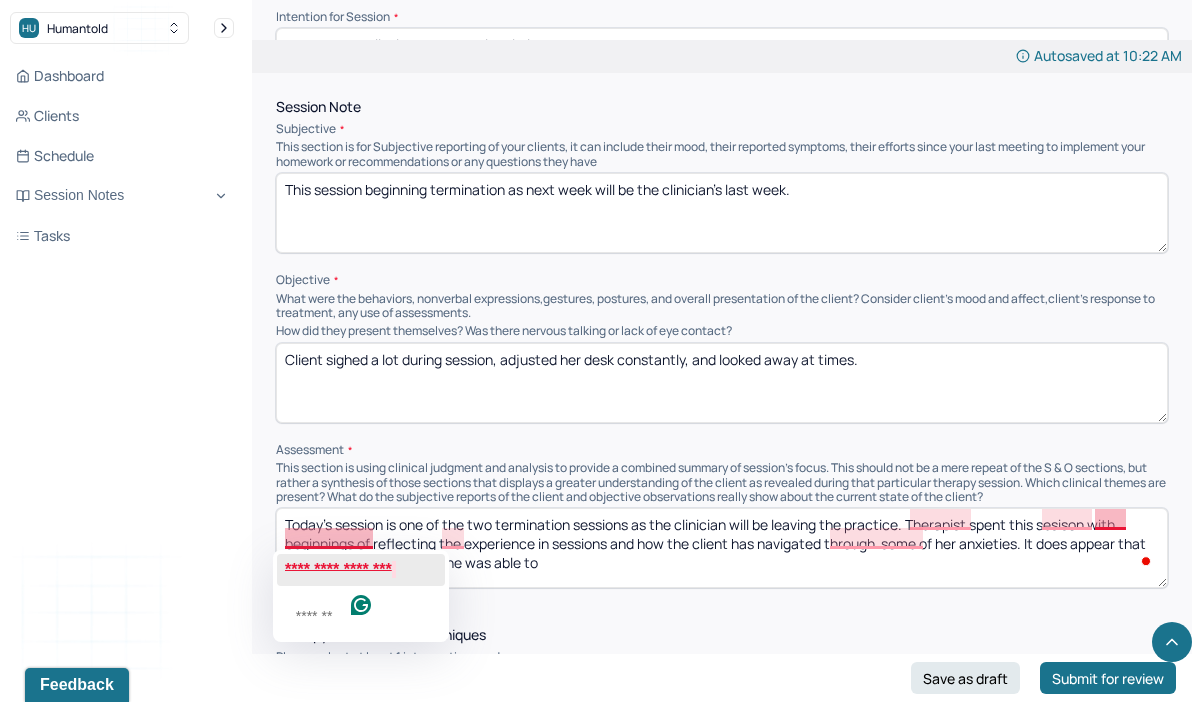 click on "**********" 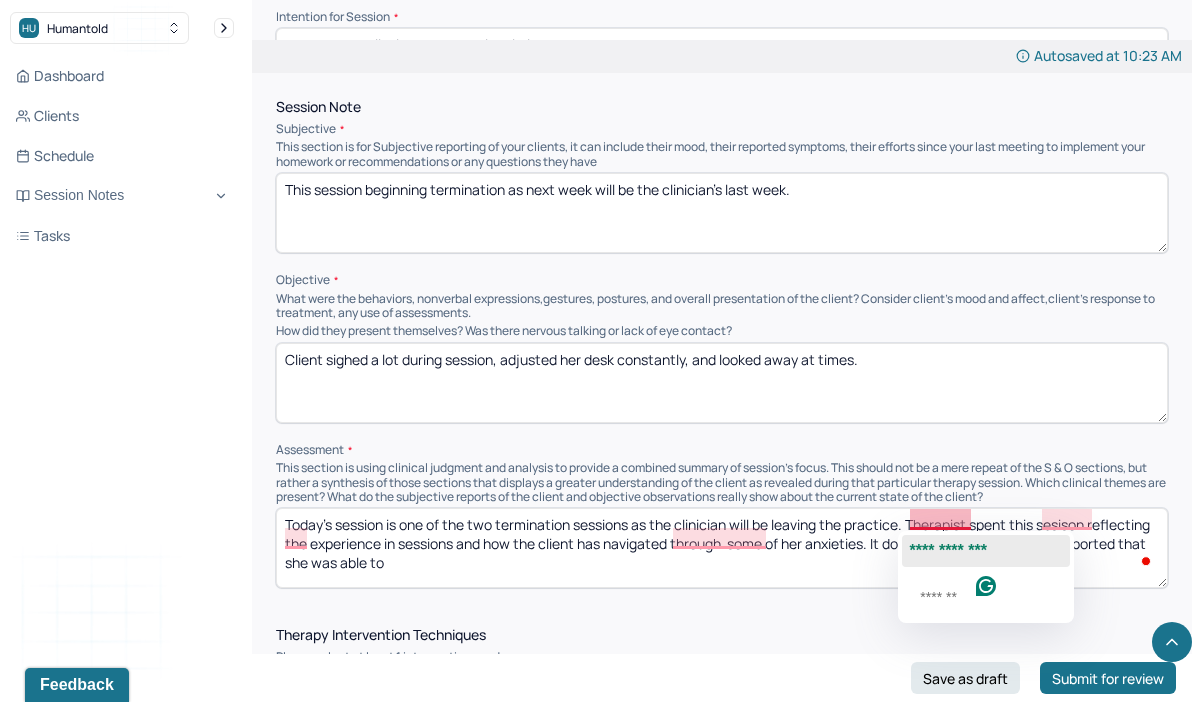 click on "**********" 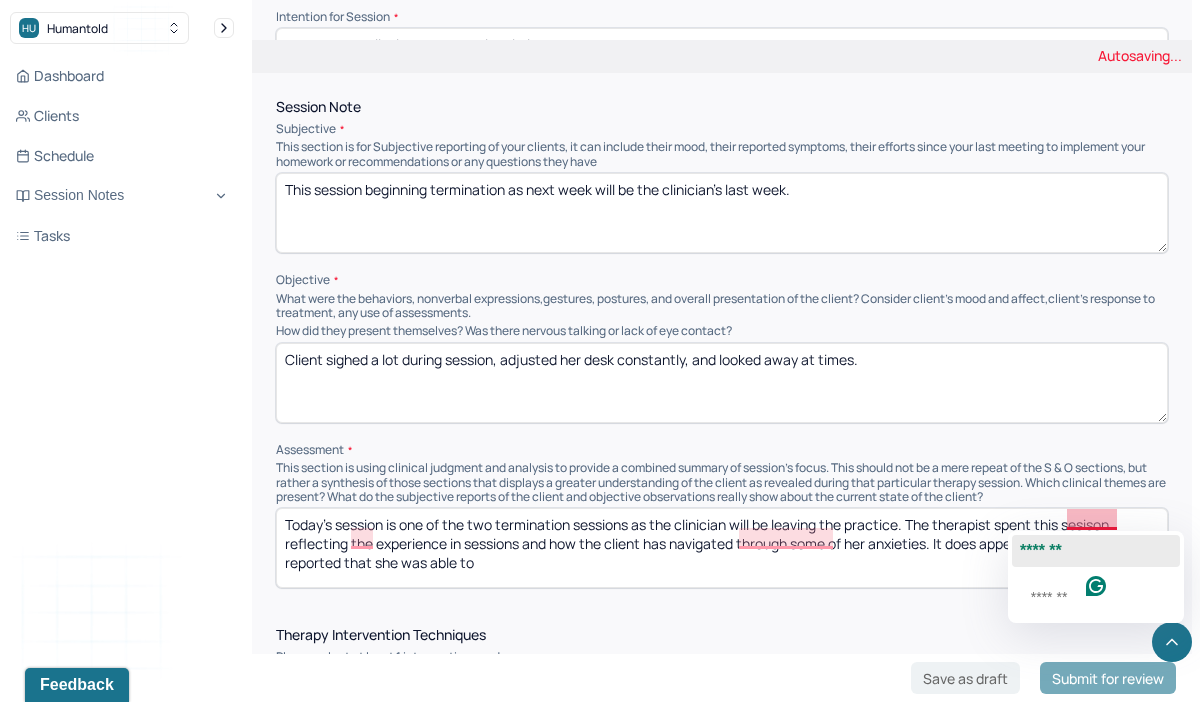 click on "*******" 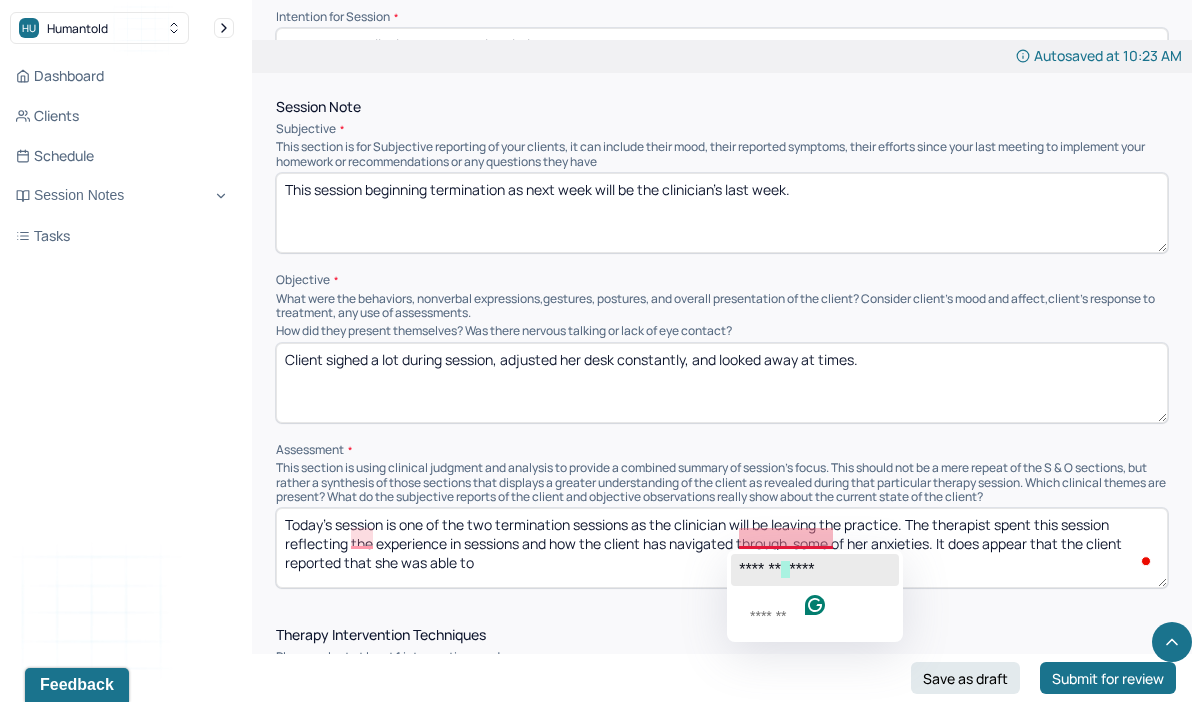 click on "****" 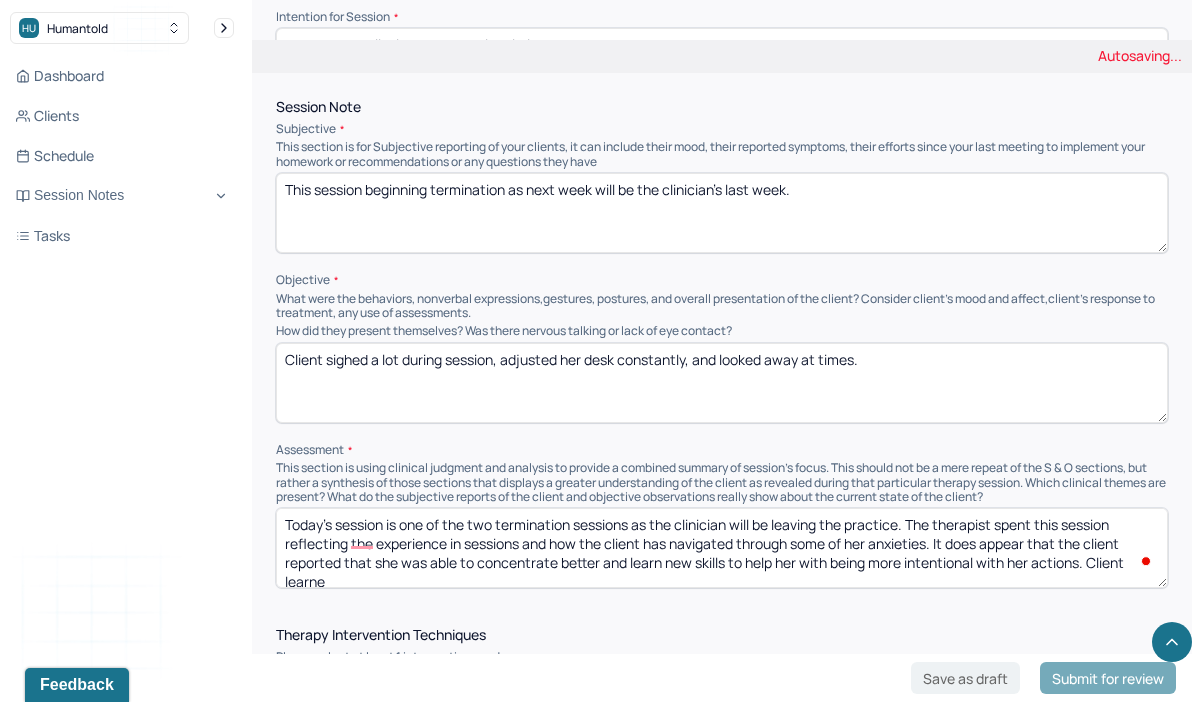 scroll, scrollTop: 3, scrollLeft: 0, axis: vertical 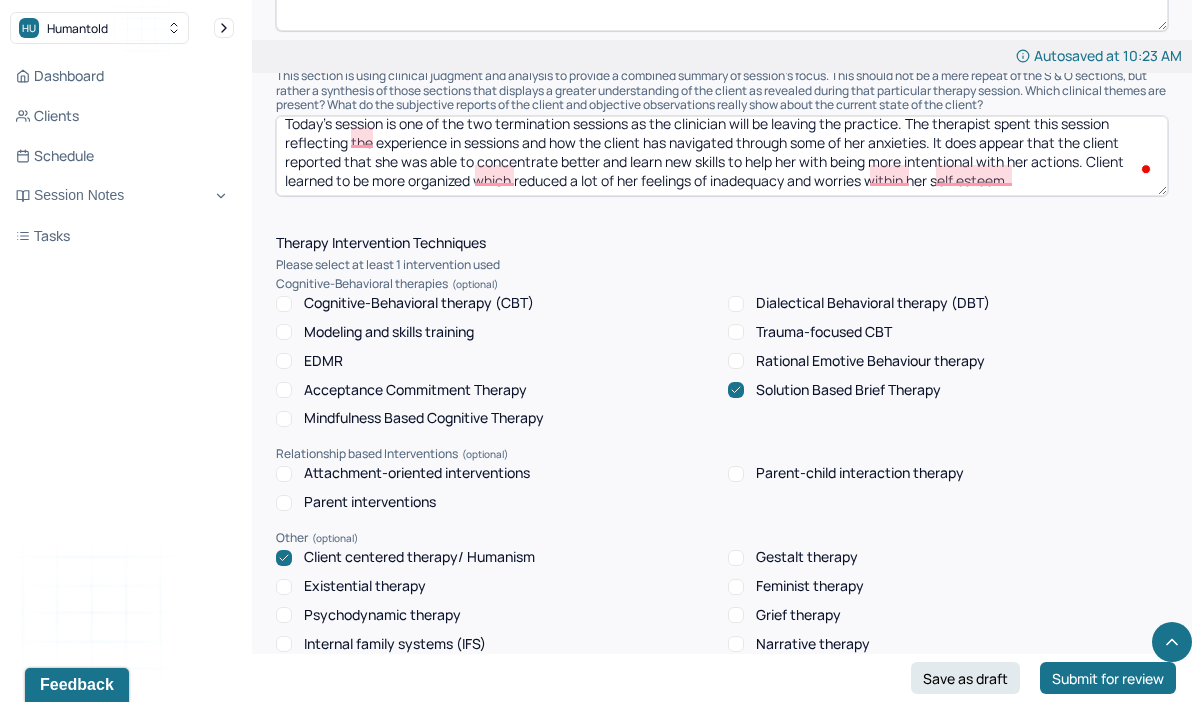 type on "Today's session is one of the two termination sessions as the clinician will be leaving the practice. The therapist spent this session reflecting the experience in sessions and how the client has navigated through some of her anxieties. It does appear that the client reported that she was able to concentrate better and learn new skills to help her with being more intentional with her actions. Client learned to be more organized which reduced a lot of her feelings of inadequacy and worries within her self esteem." 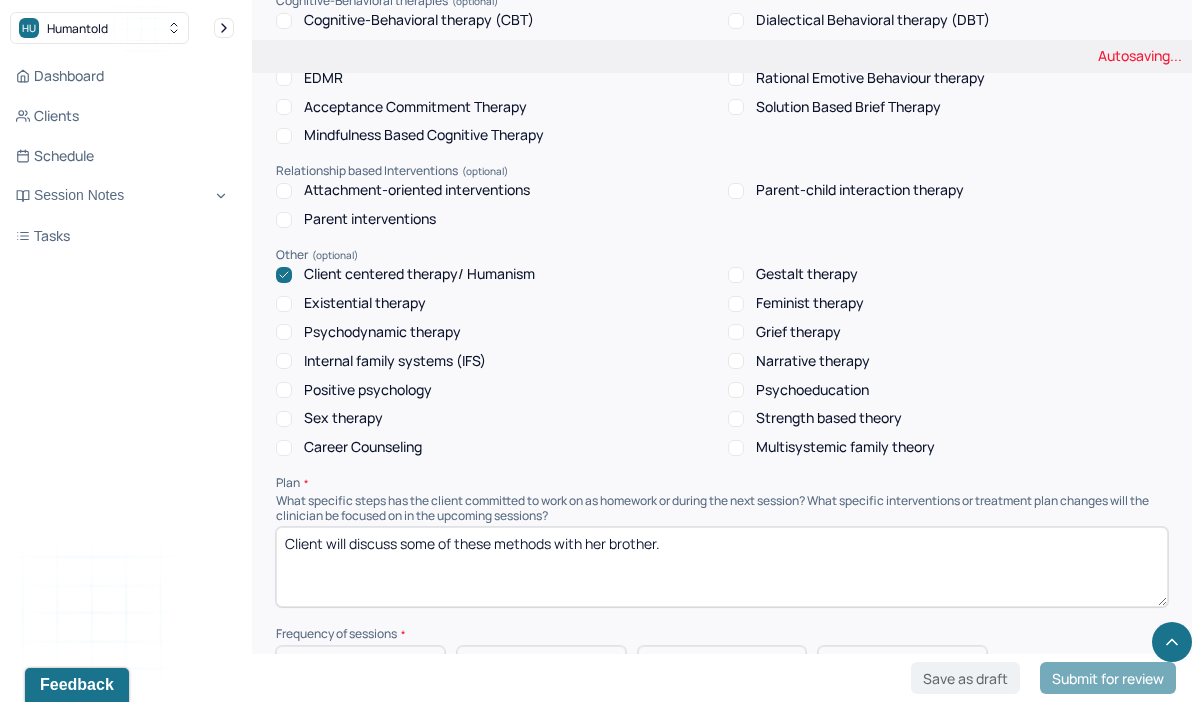 scroll, scrollTop: 1840, scrollLeft: 0, axis: vertical 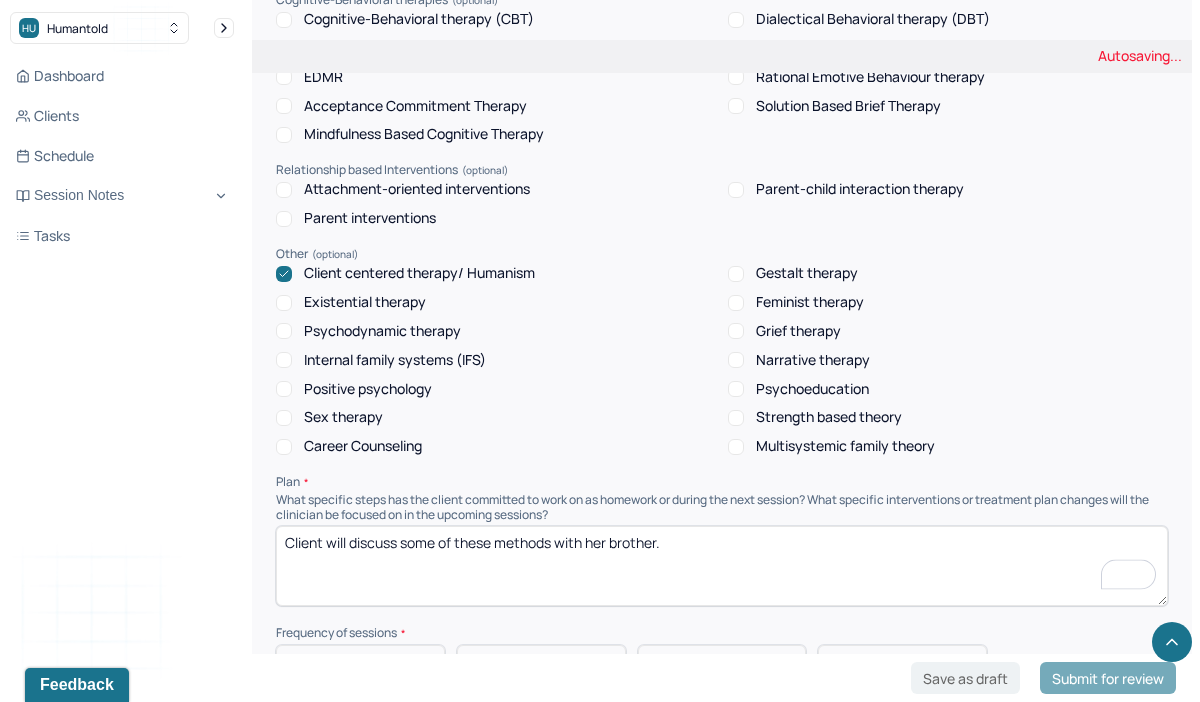 drag, startPoint x: 692, startPoint y: 539, endPoint x: 238, endPoint y: 536, distance: 454.00992 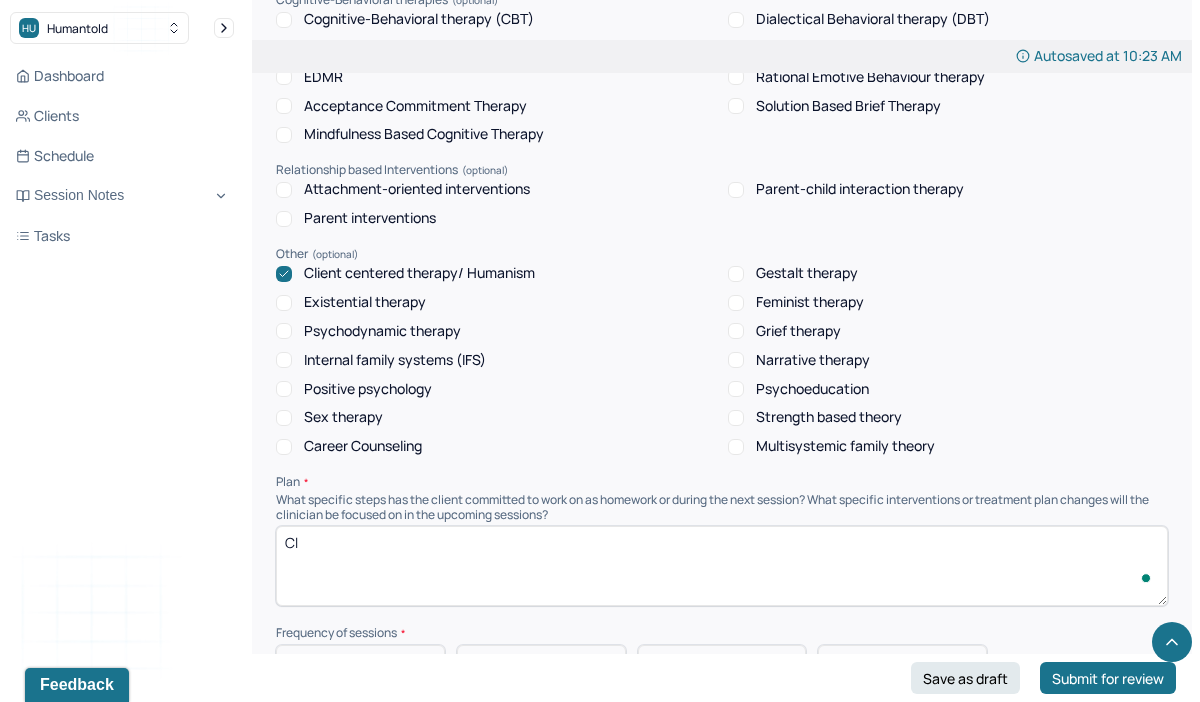 type on "C" 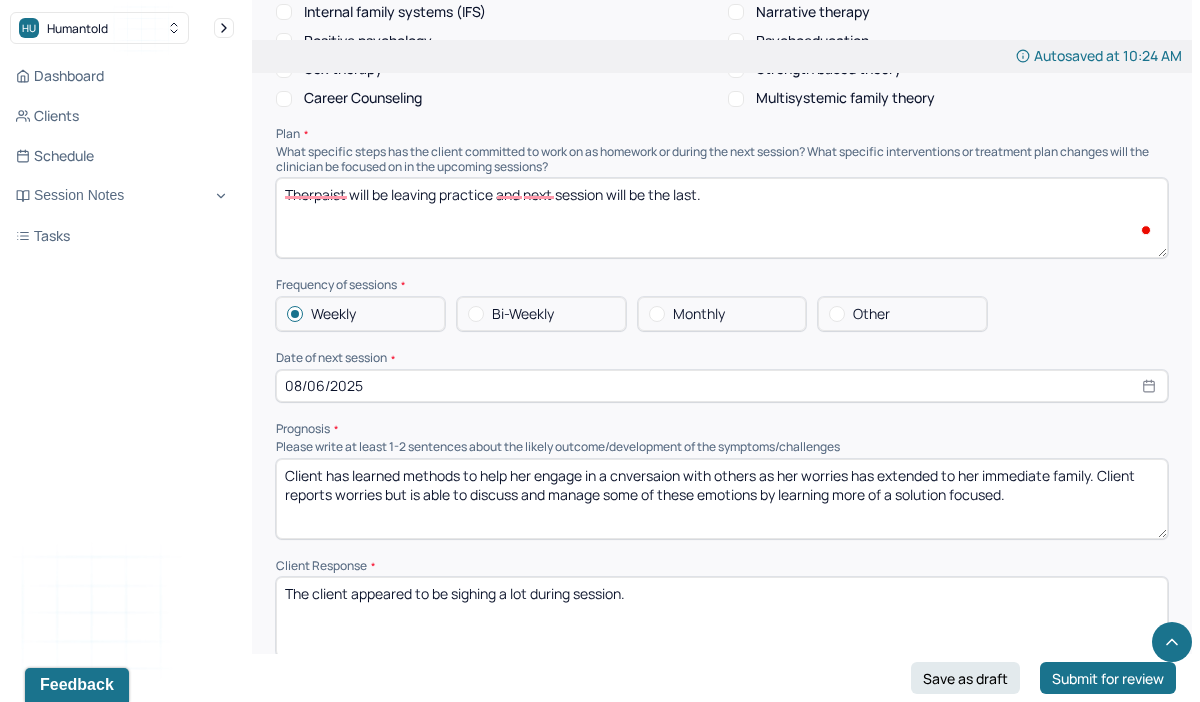 scroll, scrollTop: 2193, scrollLeft: 0, axis: vertical 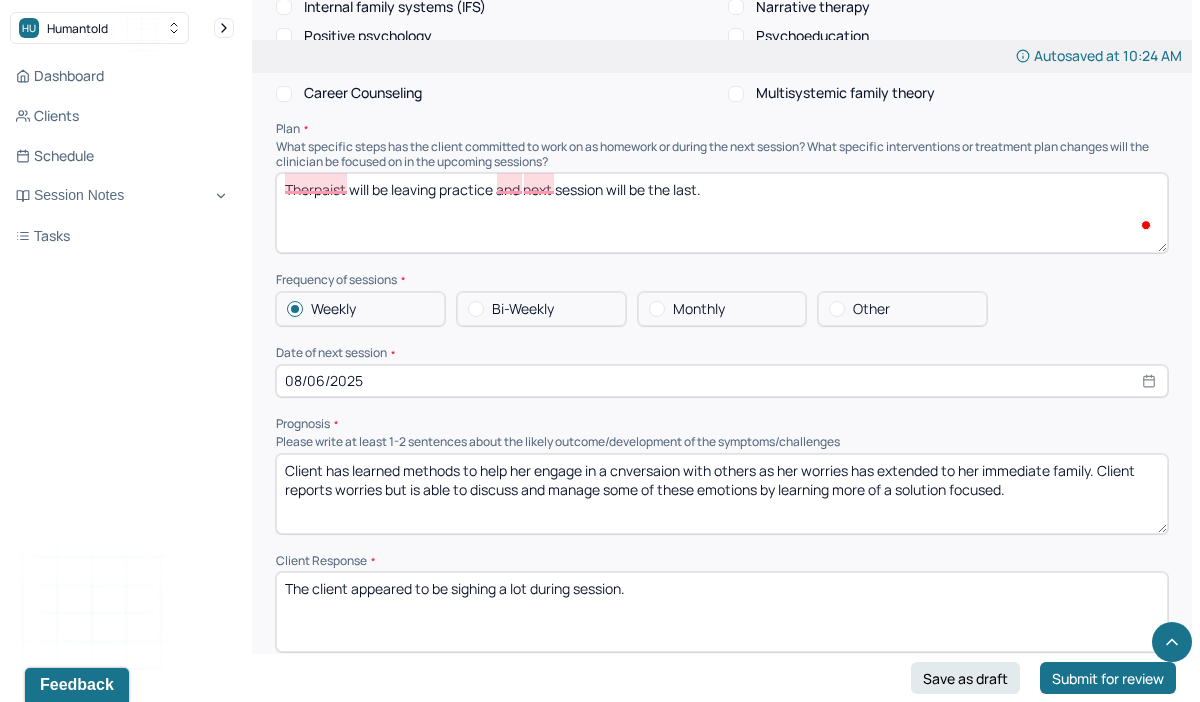 type on "Therpaist will be leaving practice and next session will be the last." 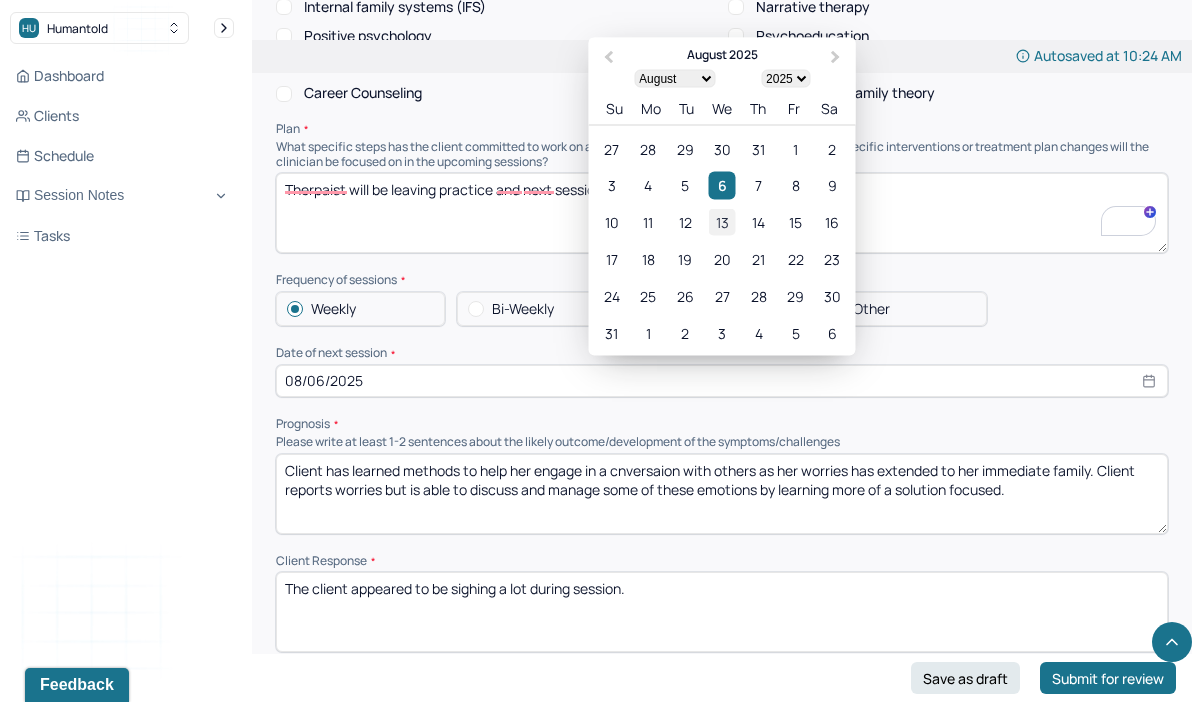 click on "13" at bounding box center (721, 222) 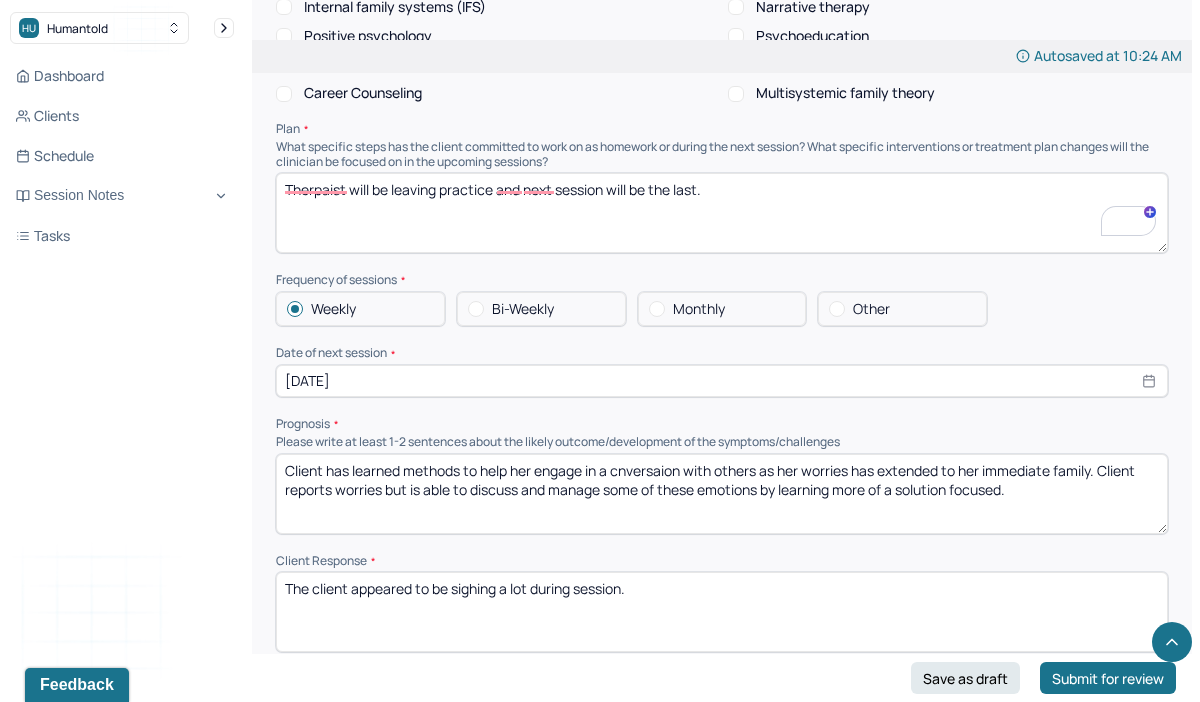 scroll, scrollTop: 2257, scrollLeft: 0, axis: vertical 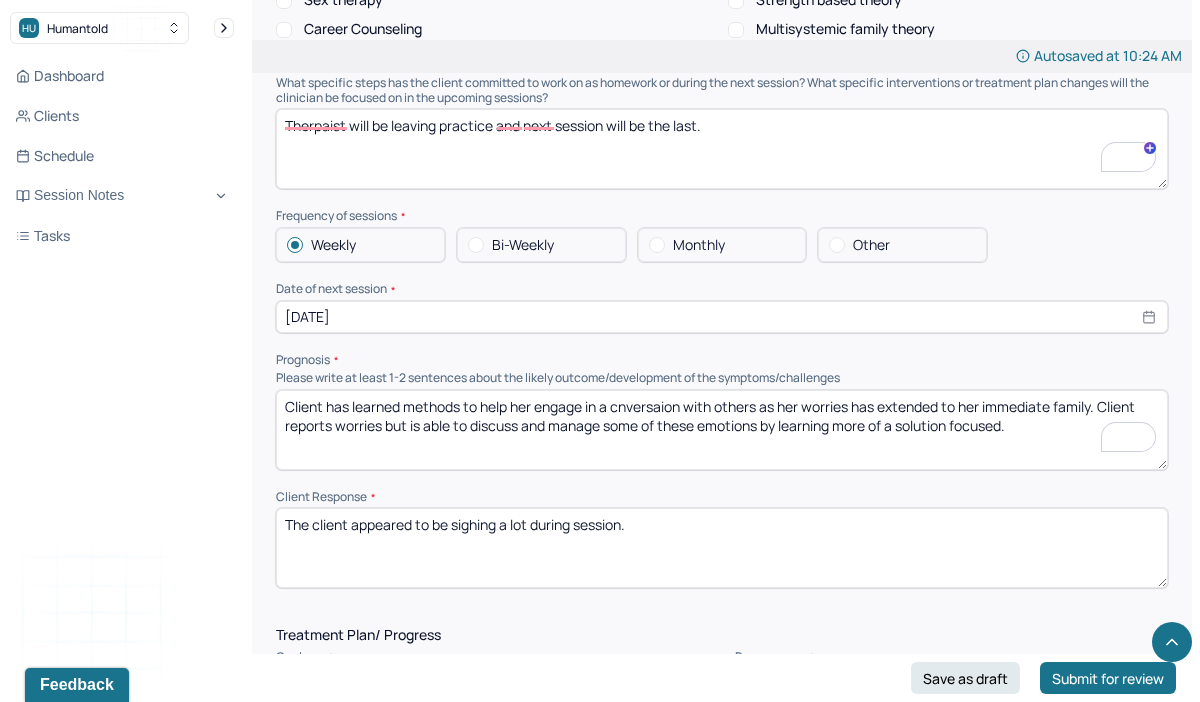 drag, startPoint x: 1021, startPoint y: 431, endPoint x: 267, endPoint y: 369, distance: 756.5448 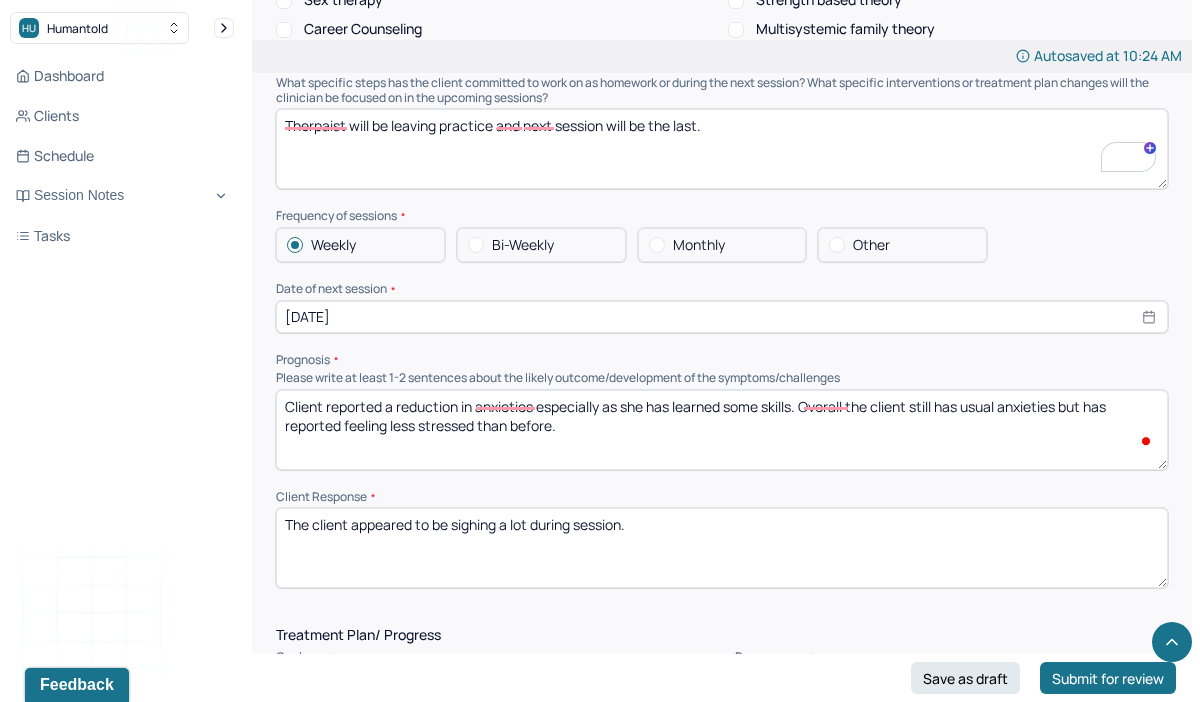 type on "Client reported a reduction in anxieties especially as she has learned some skills. Overall the client still has usual anxieties but has reported feeling less stressed than before." 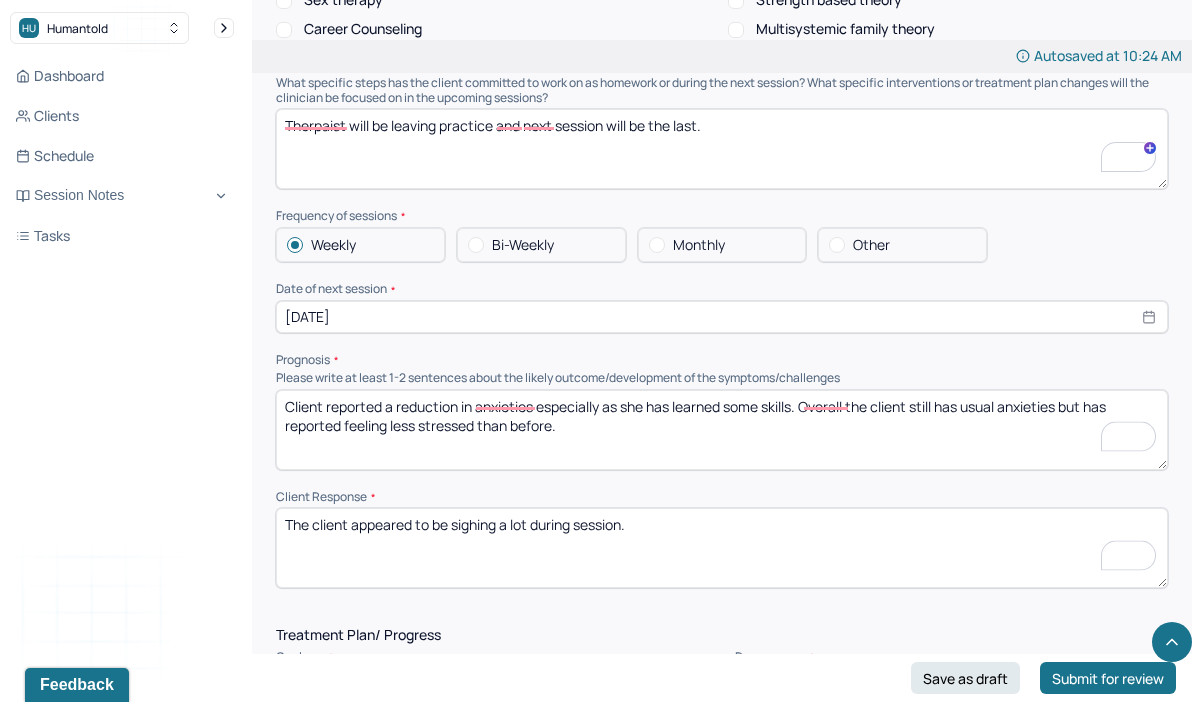 drag, startPoint x: 677, startPoint y: 516, endPoint x: 136, endPoint y: 488, distance: 541.7241 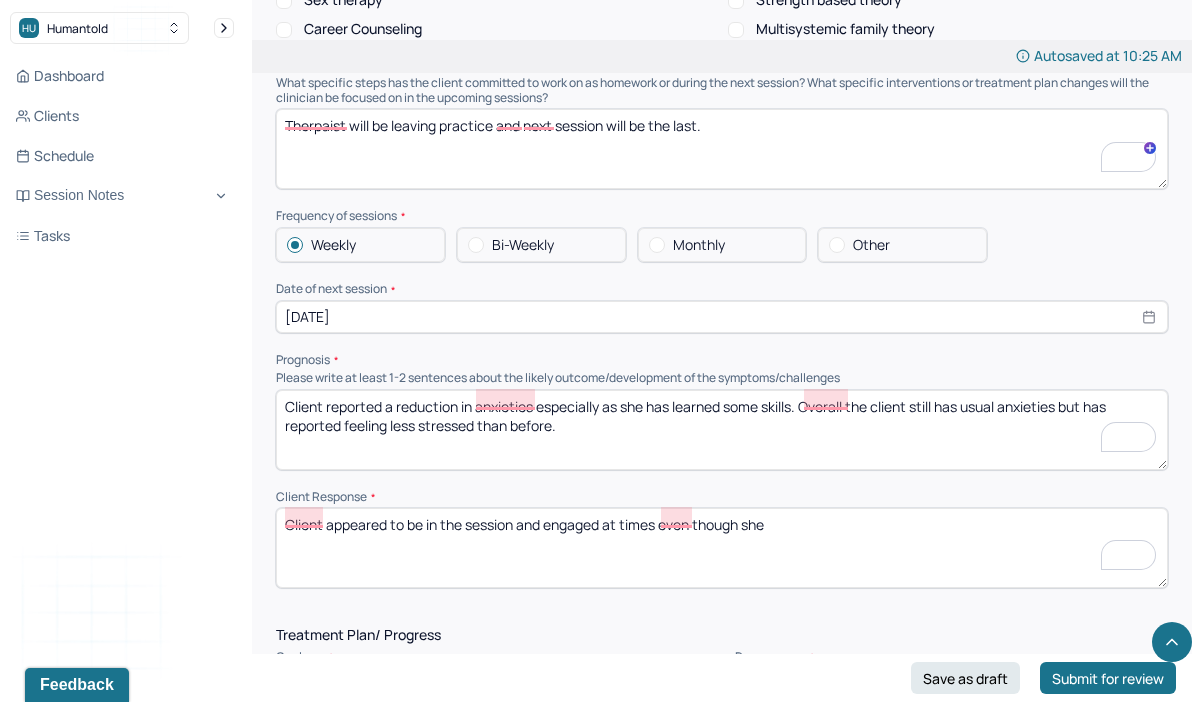 type on "Client appeared to be in the session and engaged at times even though she" 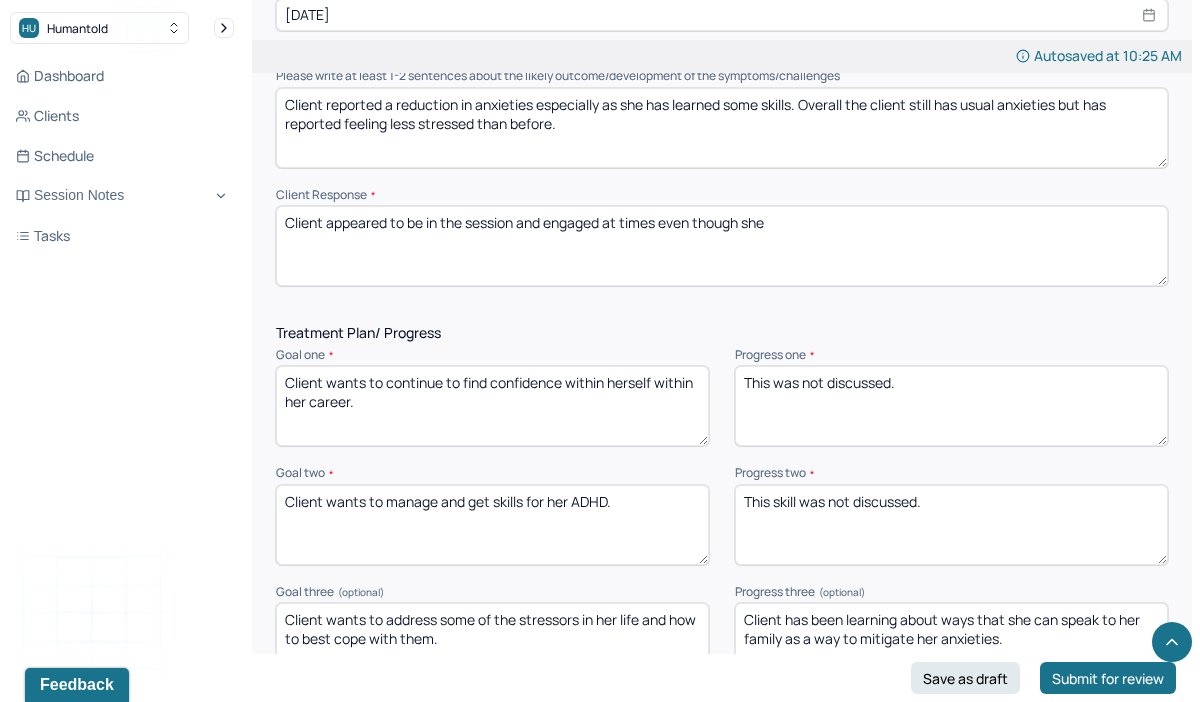 scroll, scrollTop: 2557, scrollLeft: 0, axis: vertical 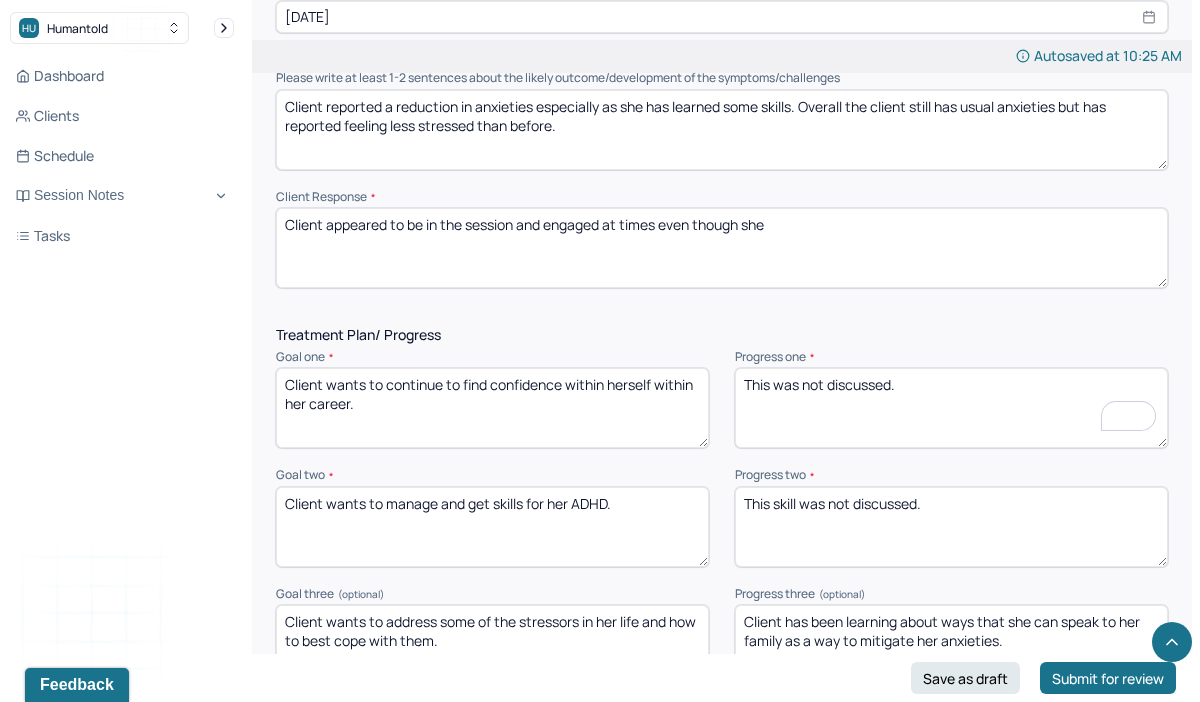 drag, startPoint x: 953, startPoint y: 371, endPoint x: 678, endPoint y: 361, distance: 275.18176 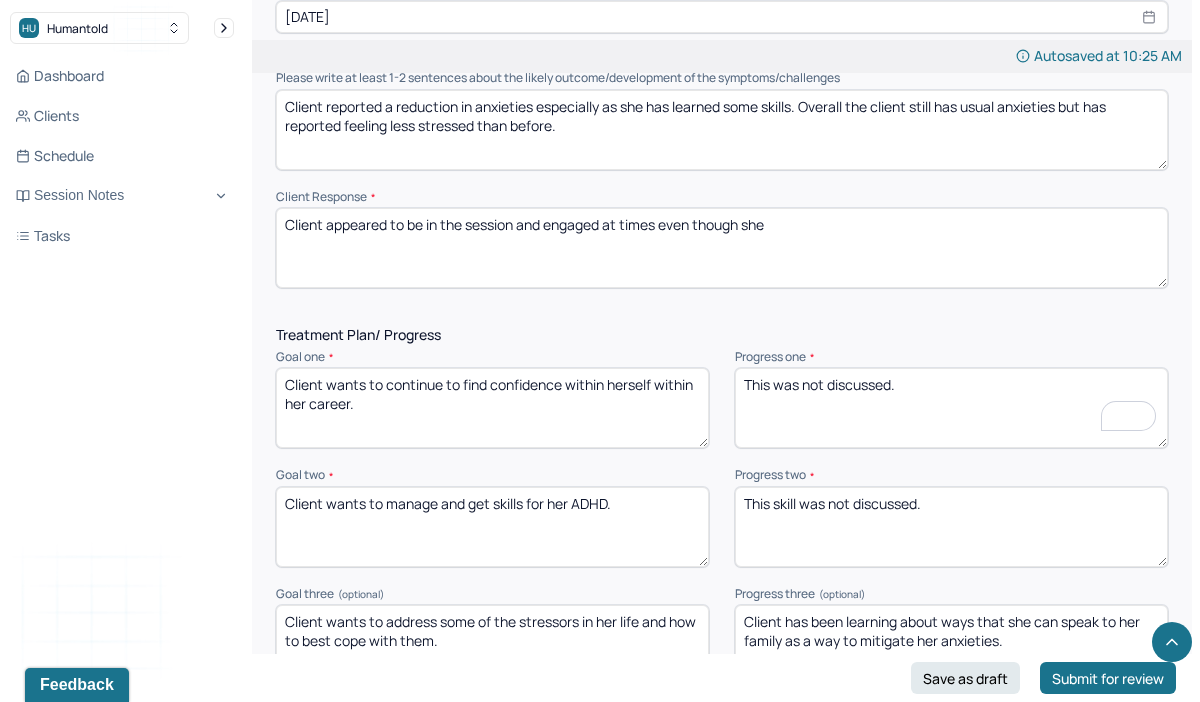 click on "Goal one * Client wants to continue to find confidence within herself within her career.  Progress one * This was not discussed." at bounding box center (722, 399) 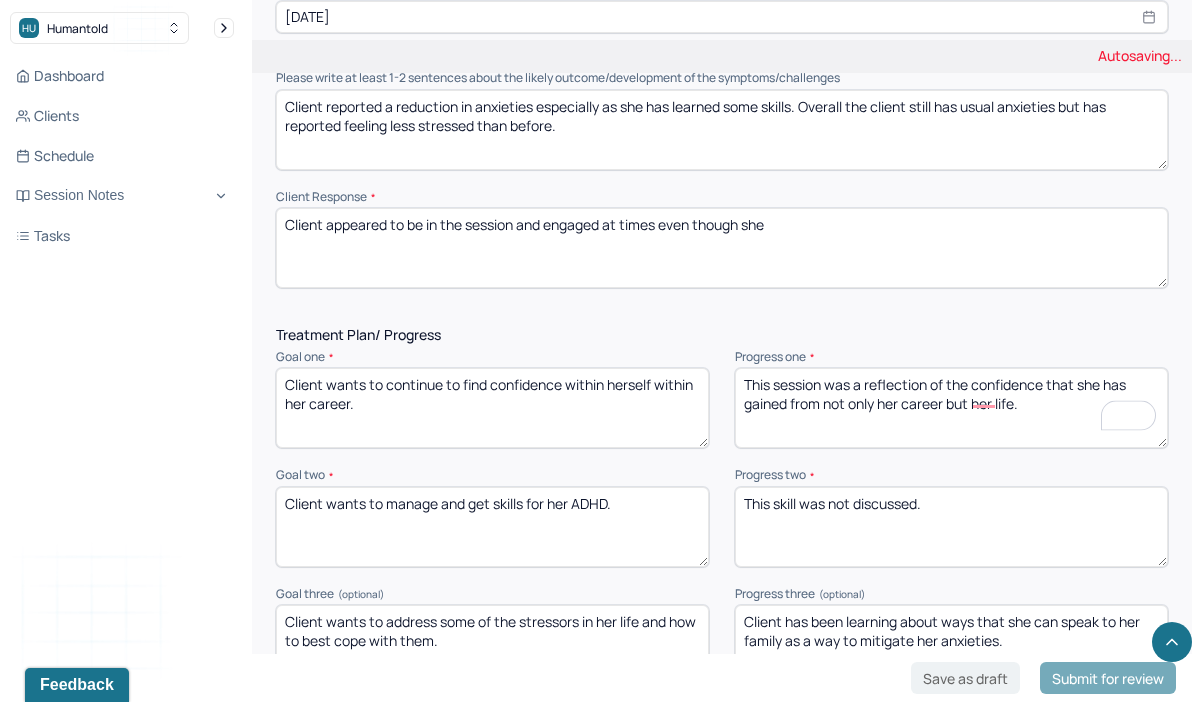 type on "This session was a reflection of the confidence that she has gained from not only her career but her life." 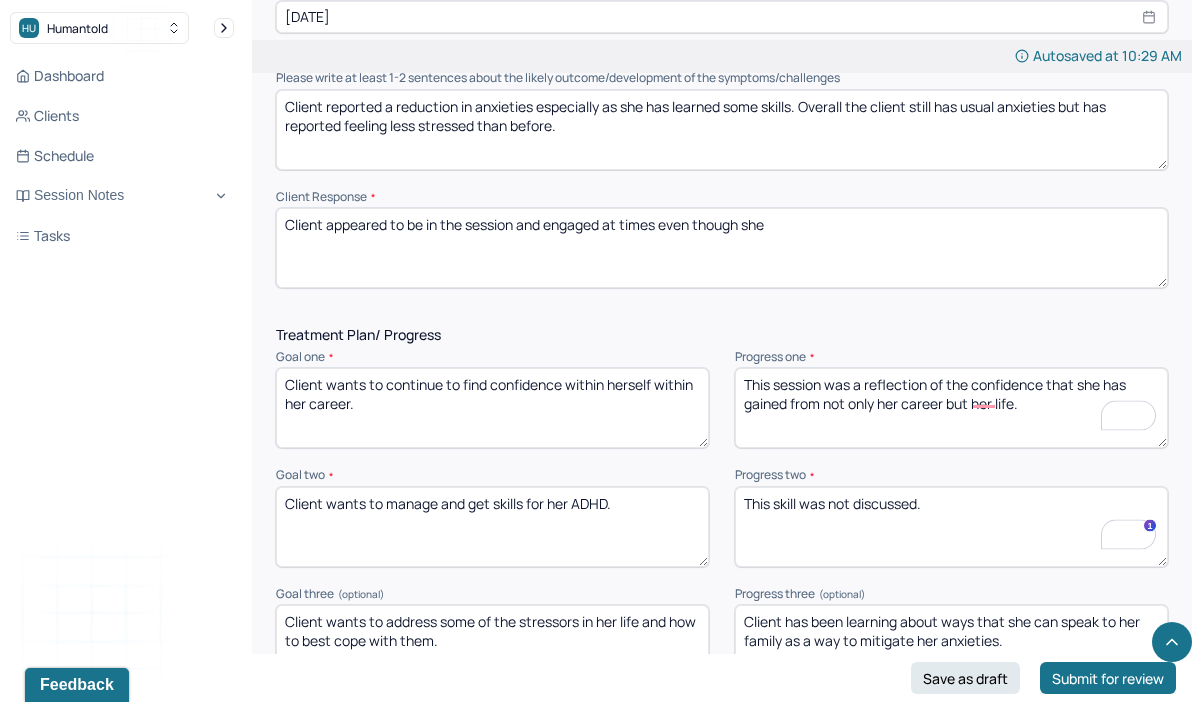 drag, startPoint x: 955, startPoint y: 496, endPoint x: 726, endPoint y: 491, distance: 229.05458 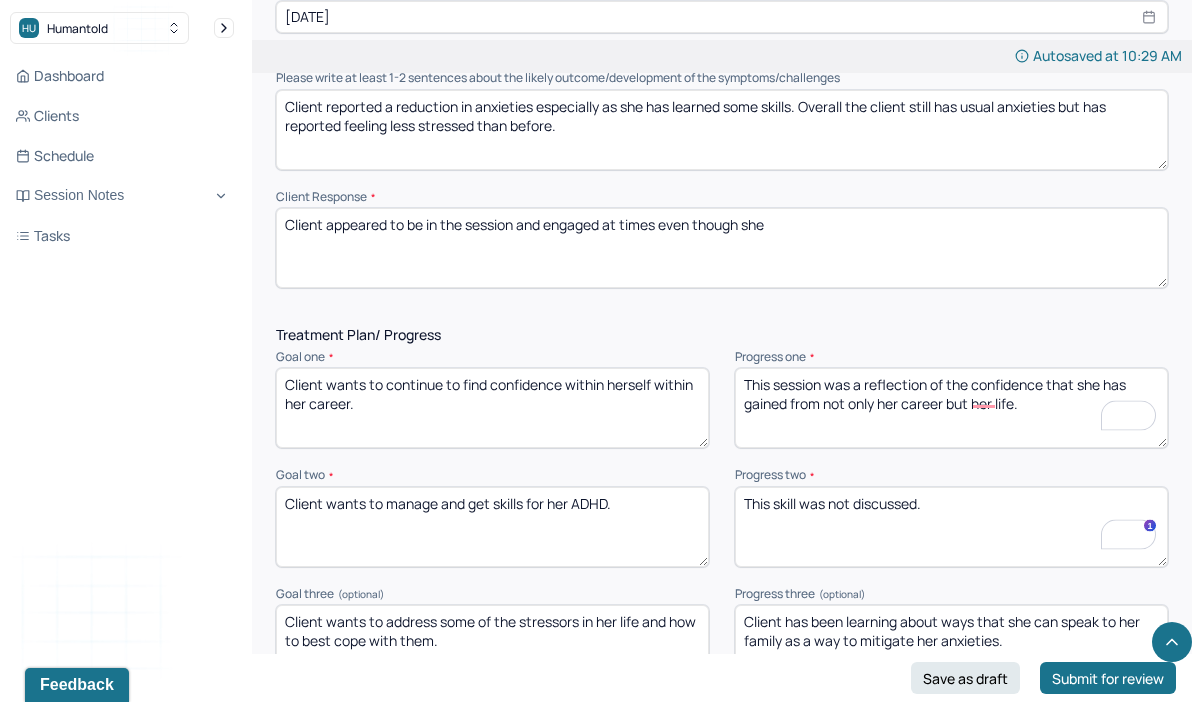 click on "HU Humantold Dashboard Clients Schedule Session Notes Tasks KV [FIRST] [LAST] provider Logout   New Theme Coming This Week! Soon, you’ll be able to switch between the default White Theme and a new Green Theme using the Theme Button in the top right corner of the app.  Edit Note Search by client name, chart number  FAQs Theme KV [FIRST] [LAST] Autosaved at 10:29 AM Appointment Details Client name [FIRST] [LAST] Date of service [DATE] Time 9:00am - 10:00am Duration 1hr Appointment type individual therapy Provider name [FIRST] [LAST] Modifier 1 95 Telemedicine Note type Individual soap note Load previous session note Instructions The fields marked with an asterisk ( * ) are required before you can submit your notes. Before you can submit your session notes, they must be signed. You have the option to save your notes as a draft before making a submission. Appointment location * Teletherapy Client Teletherapy Location here Home Office Other Home Office Other *" at bounding box center (600, -648) 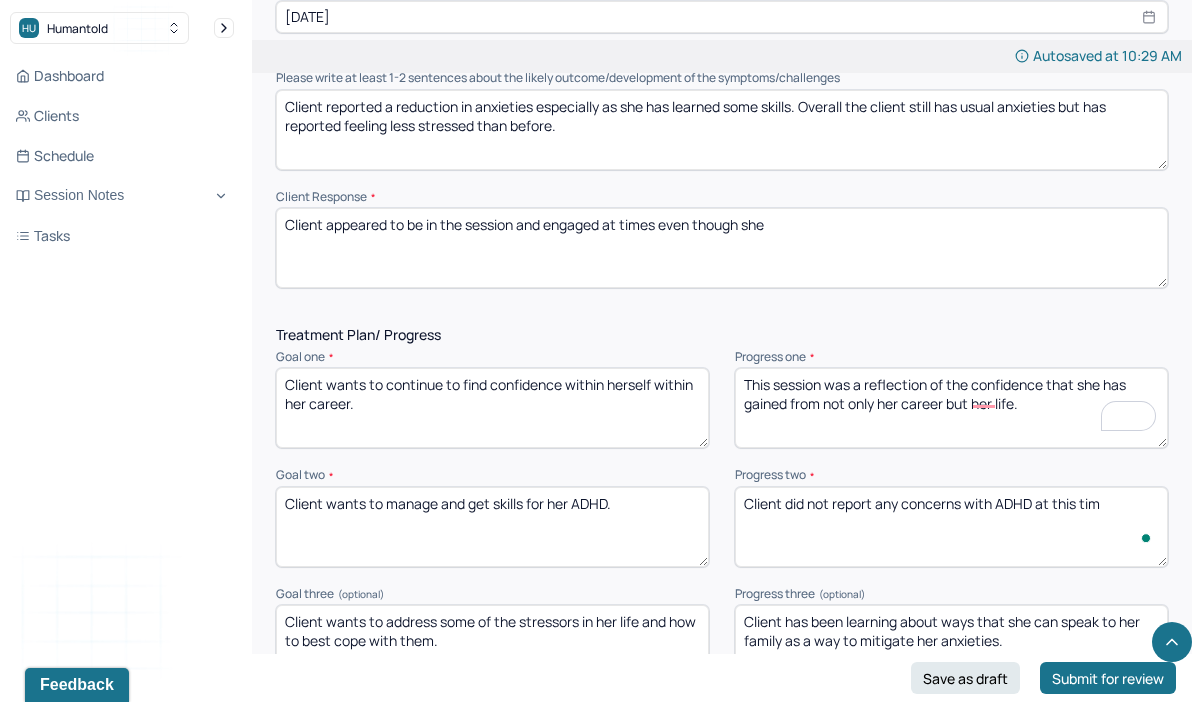 type on "Client did not report any concerns with ADHD at this time" 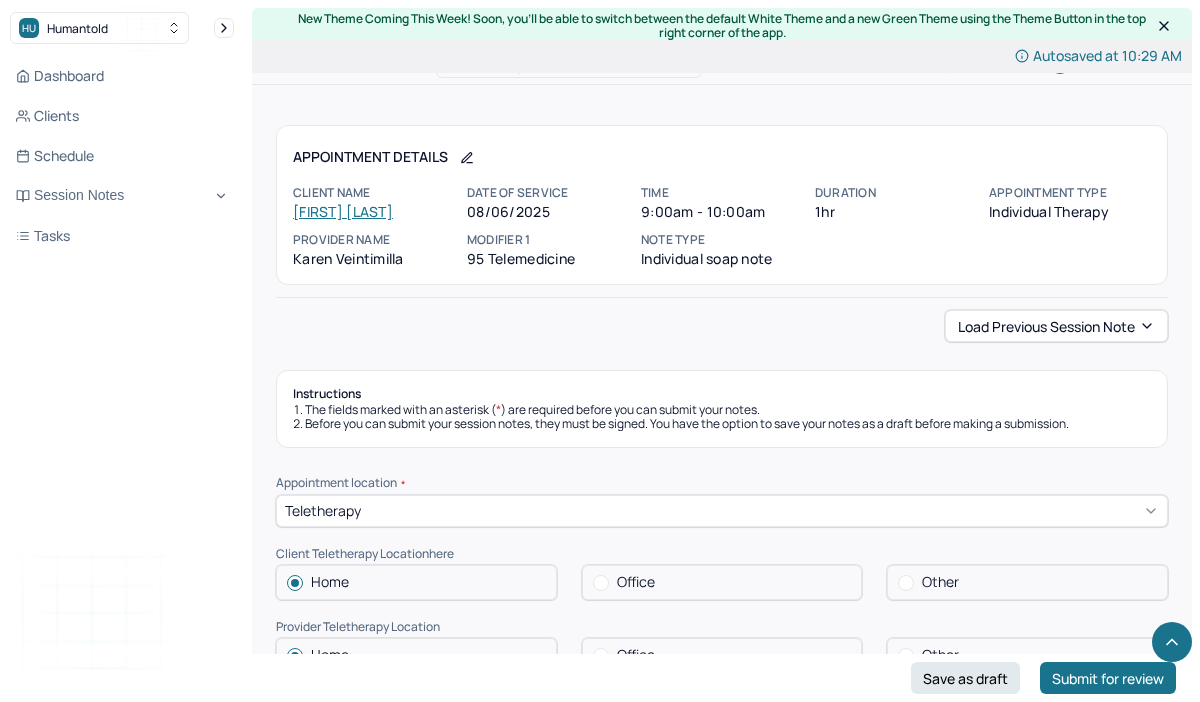 scroll, scrollTop: 2557, scrollLeft: 0, axis: vertical 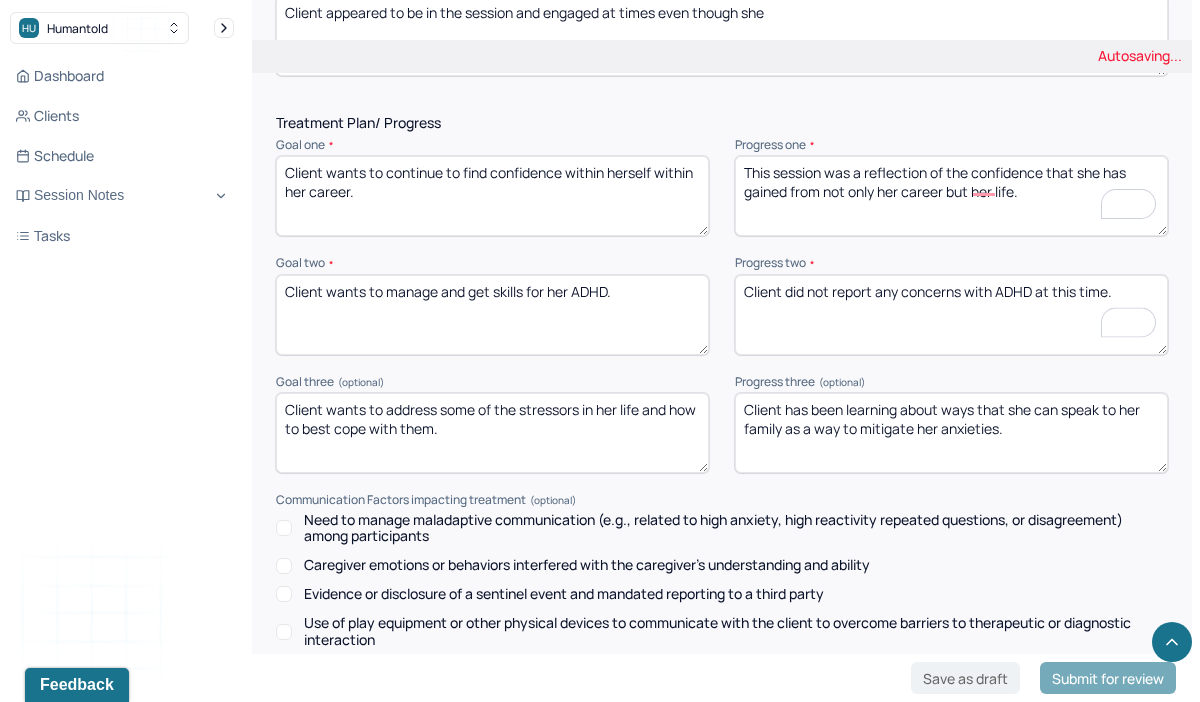 type on "Client did not report any concerns with ADHD at this time." 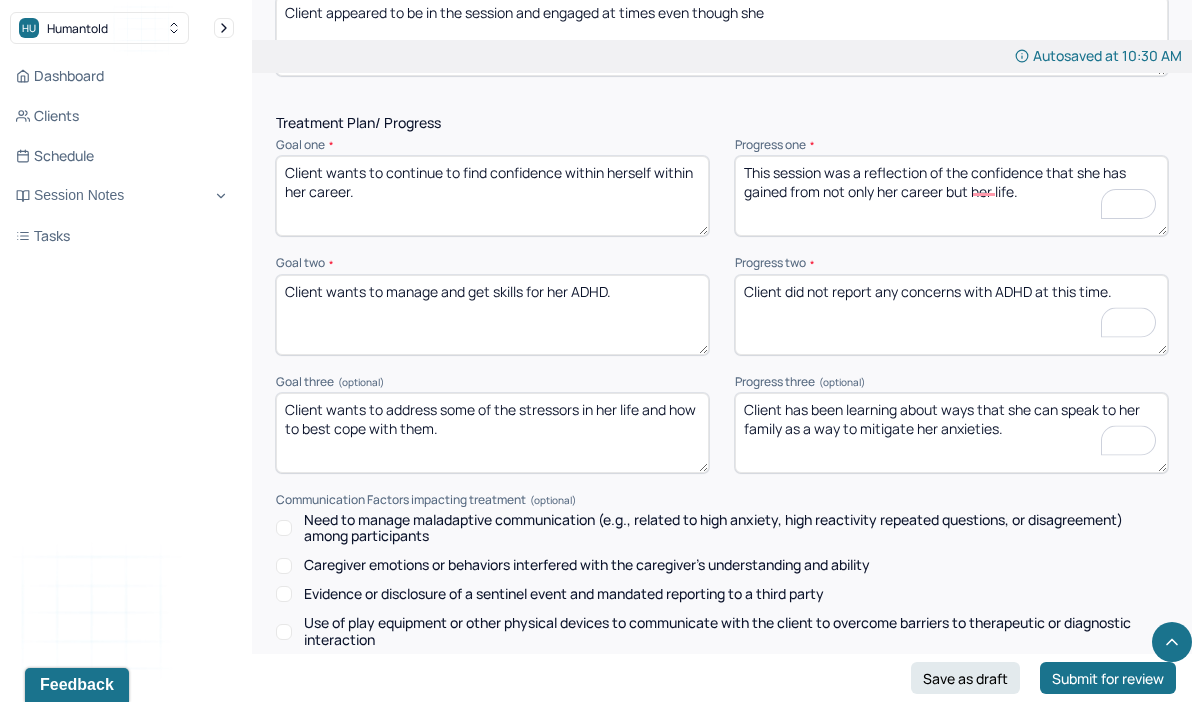 drag, startPoint x: 1033, startPoint y: 428, endPoint x: 742, endPoint y: 391, distance: 293.3428 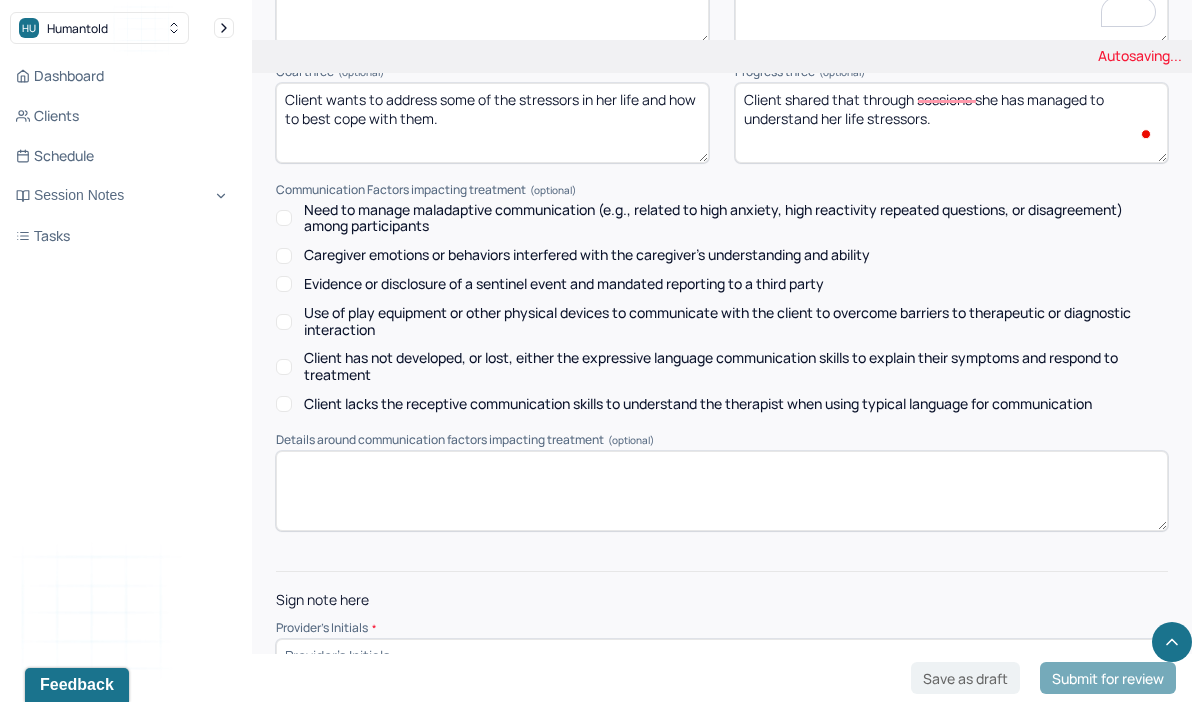 scroll, scrollTop: 3116, scrollLeft: 0, axis: vertical 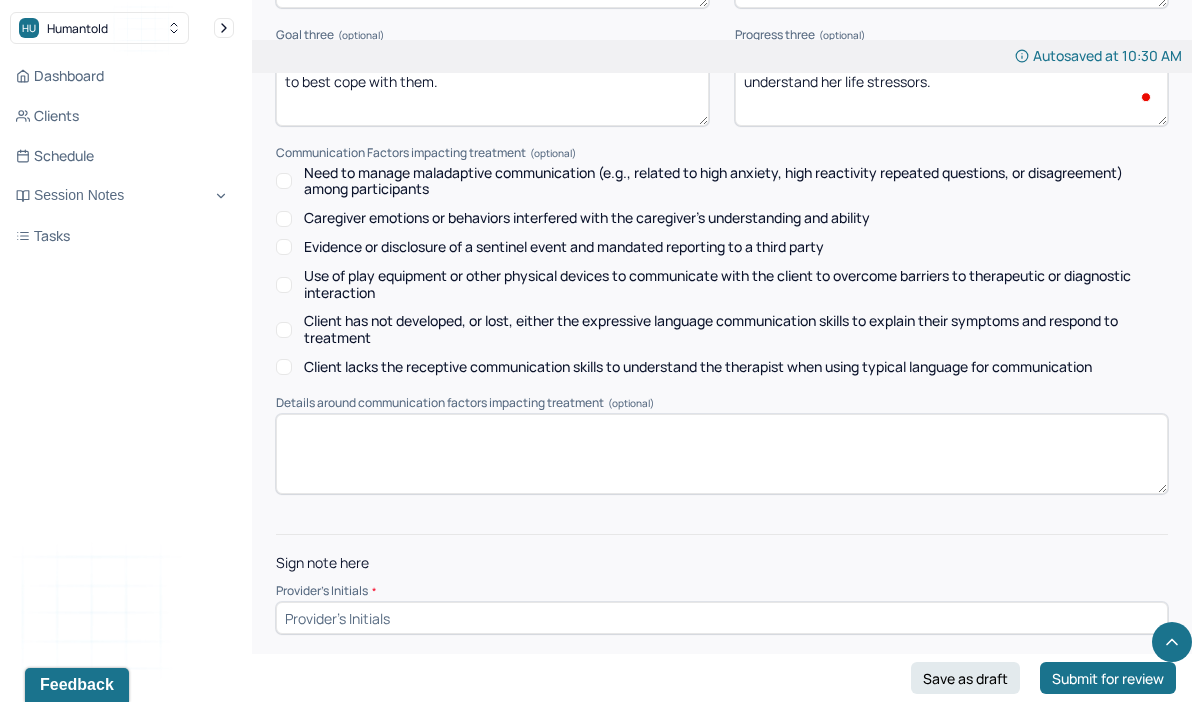 type on "Client shared that through sessions she has managed to understand her life stressors." 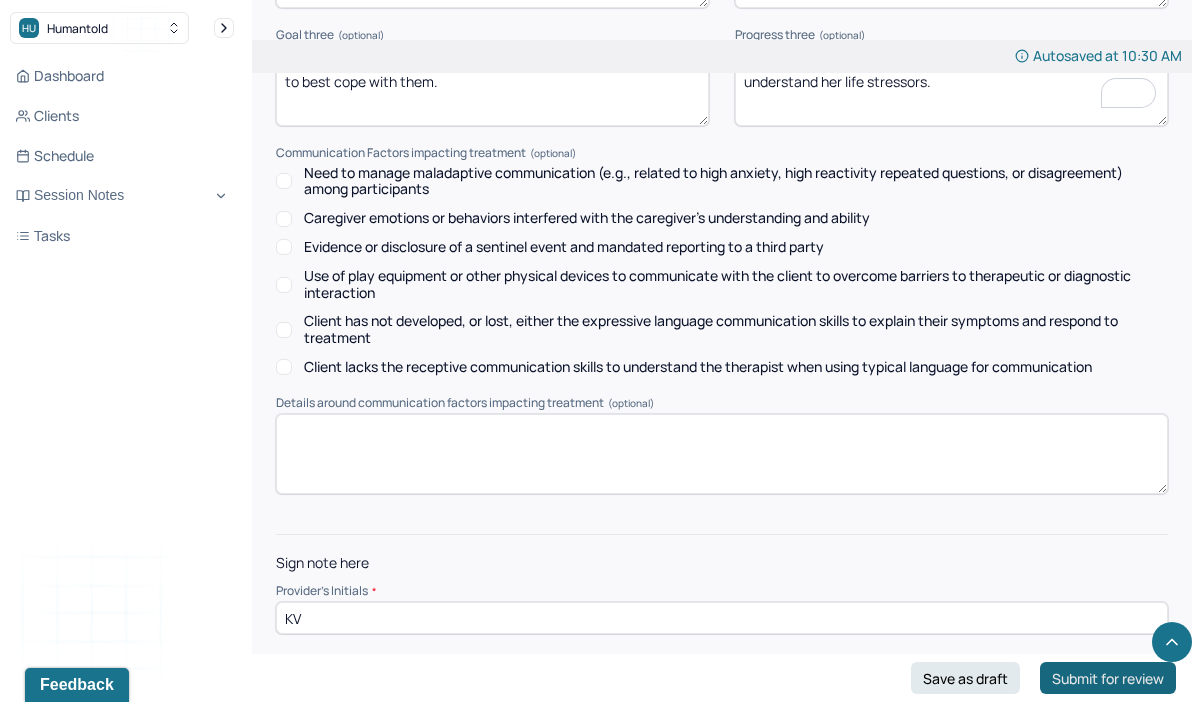 type on "KV" 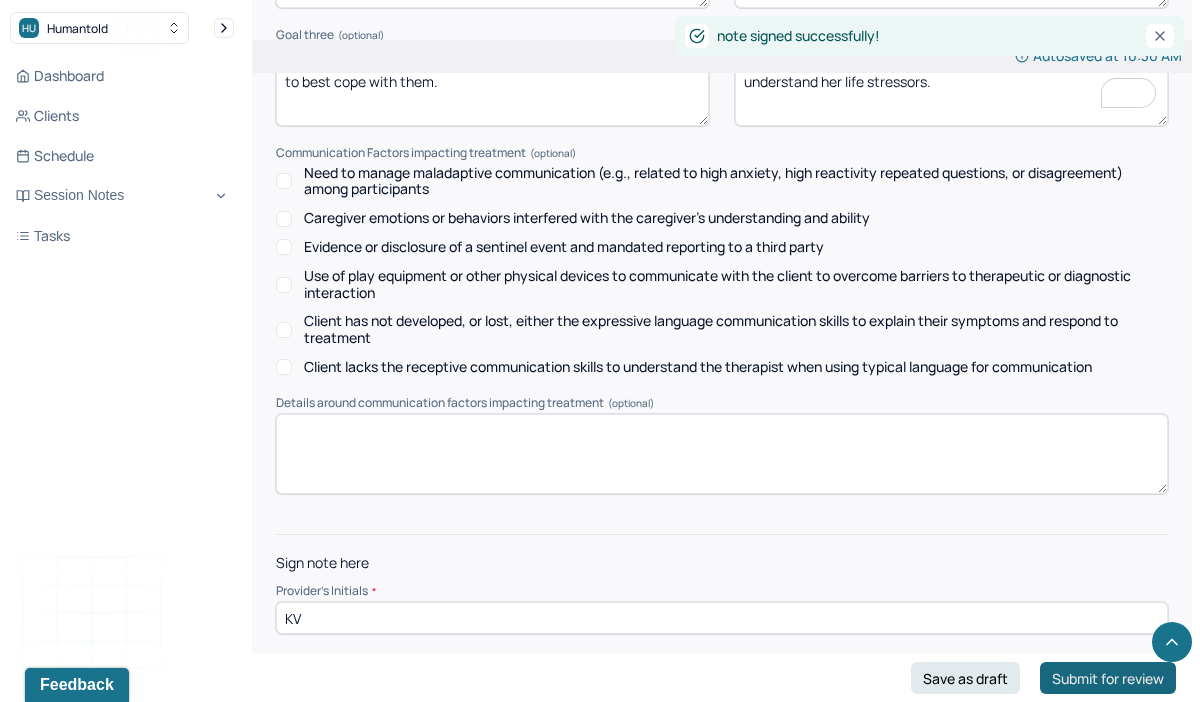 scroll, scrollTop: 0, scrollLeft: 0, axis: both 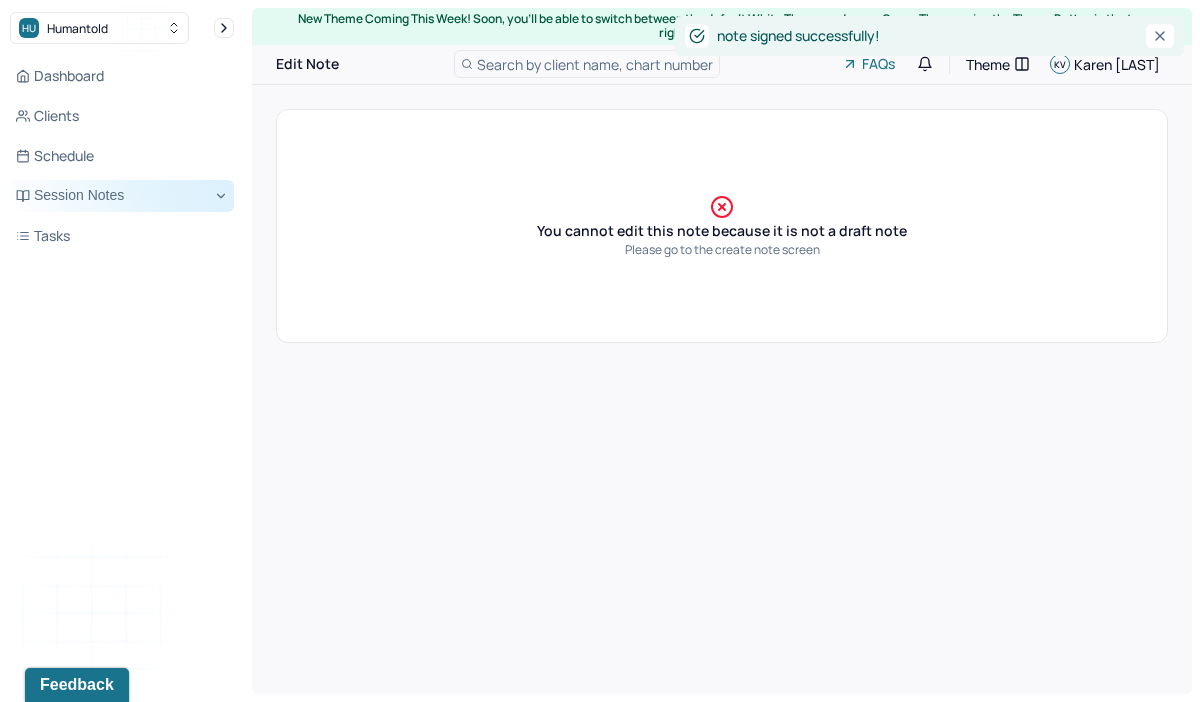 click on "Session Notes" at bounding box center (122, 196) 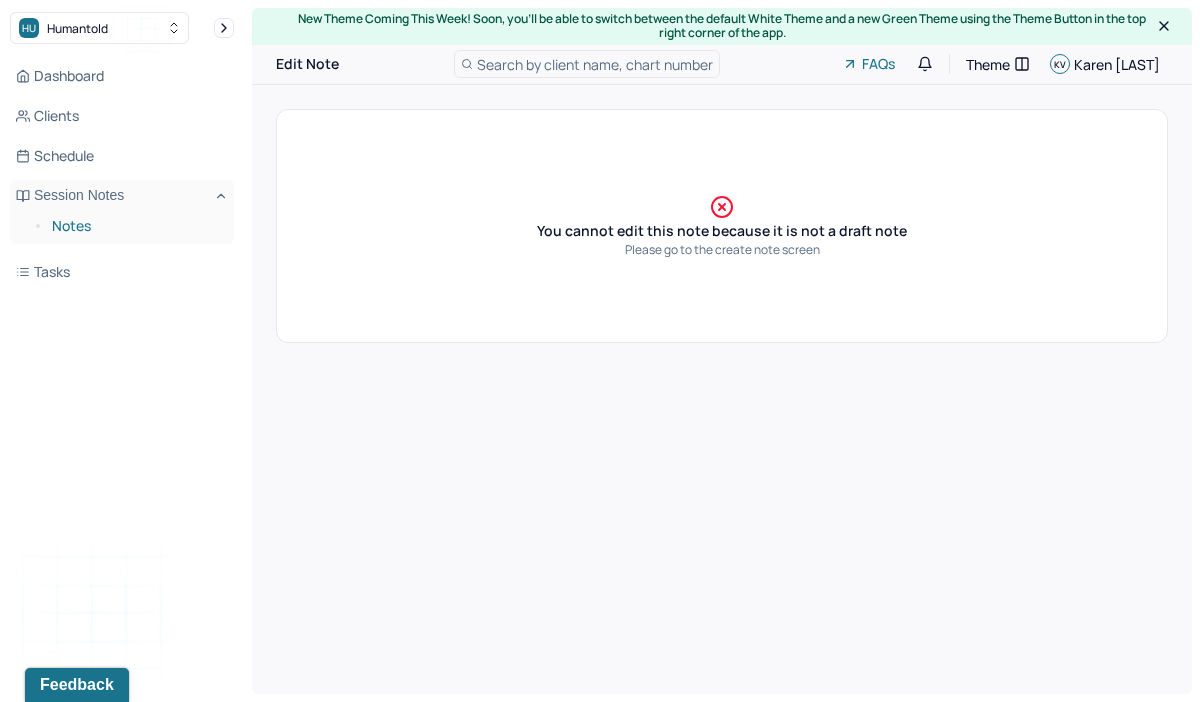 click on "Notes" at bounding box center (135, 226) 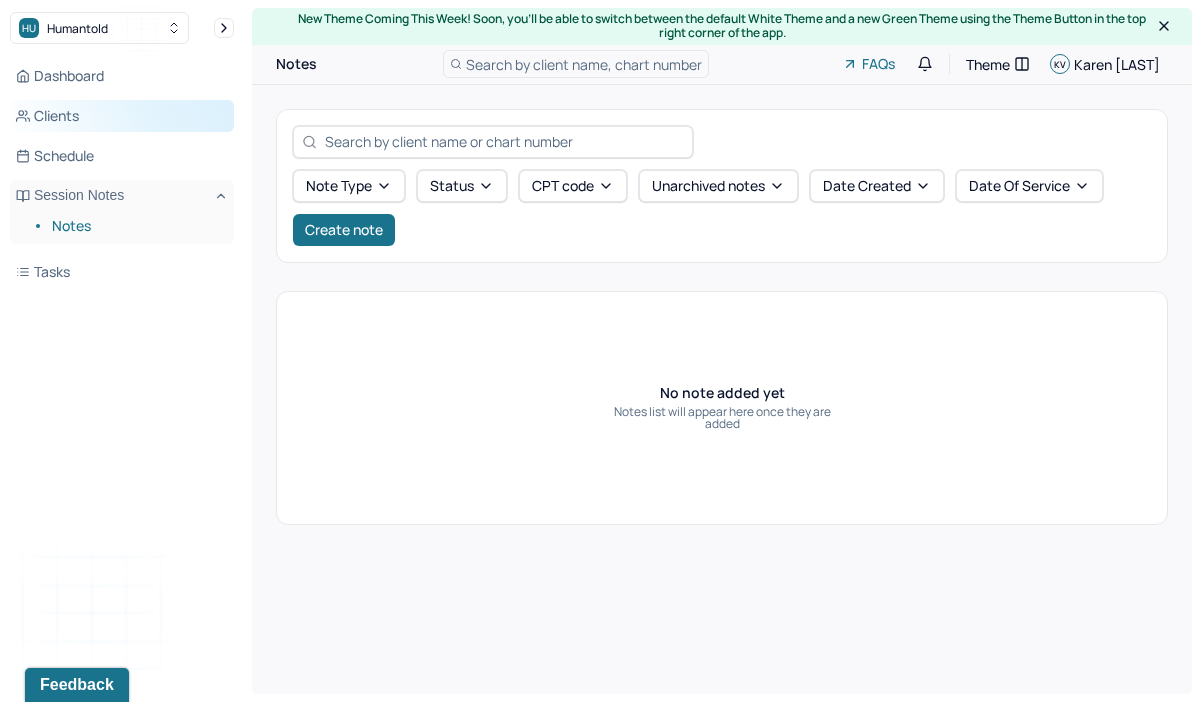 click on "Clients" at bounding box center (122, 116) 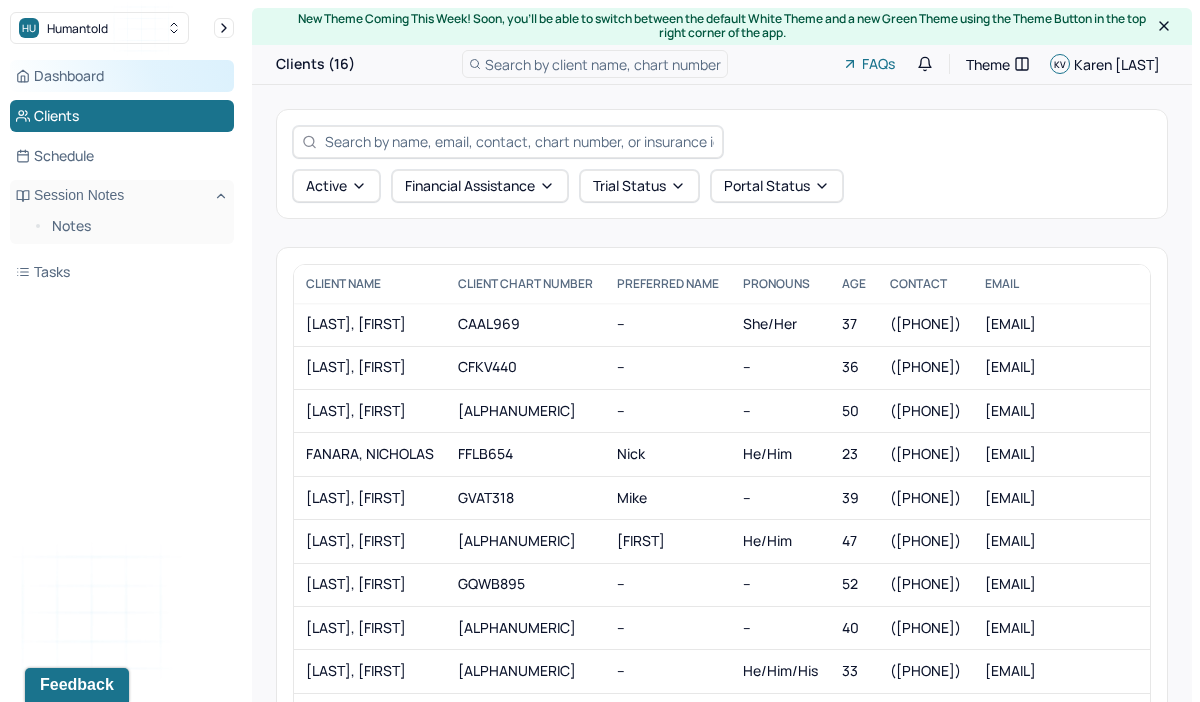 click on "Dashboard" at bounding box center [122, 76] 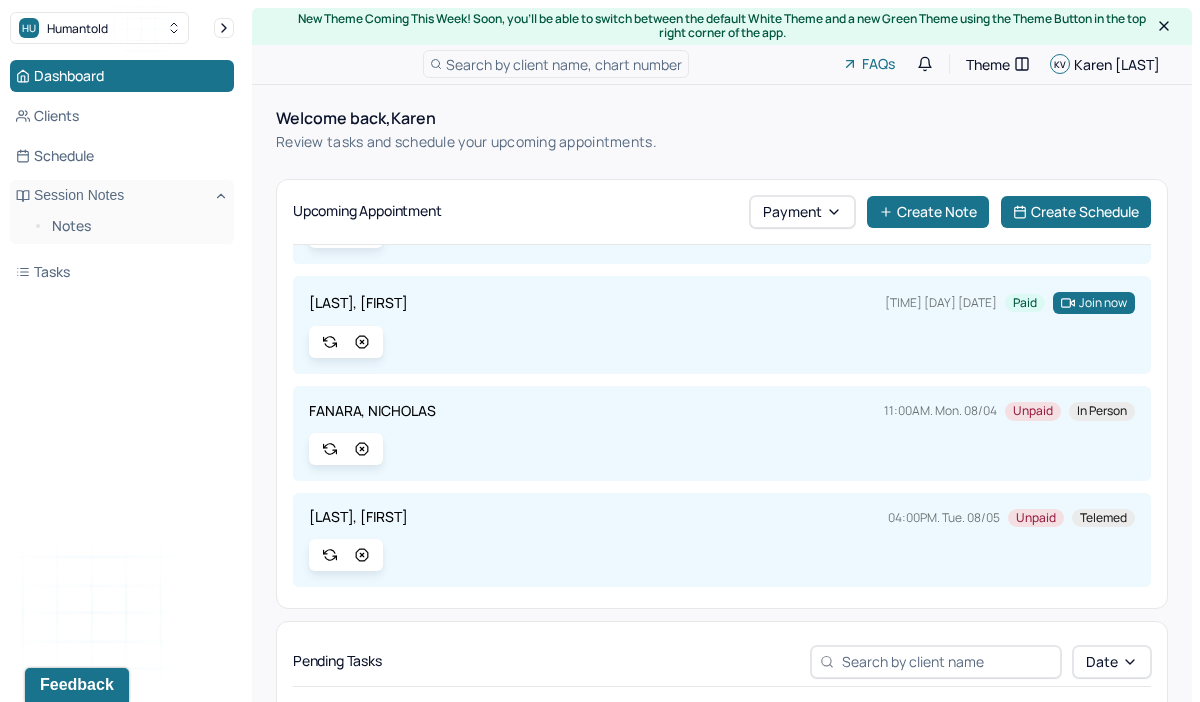 scroll, scrollTop: 93, scrollLeft: 0, axis: vertical 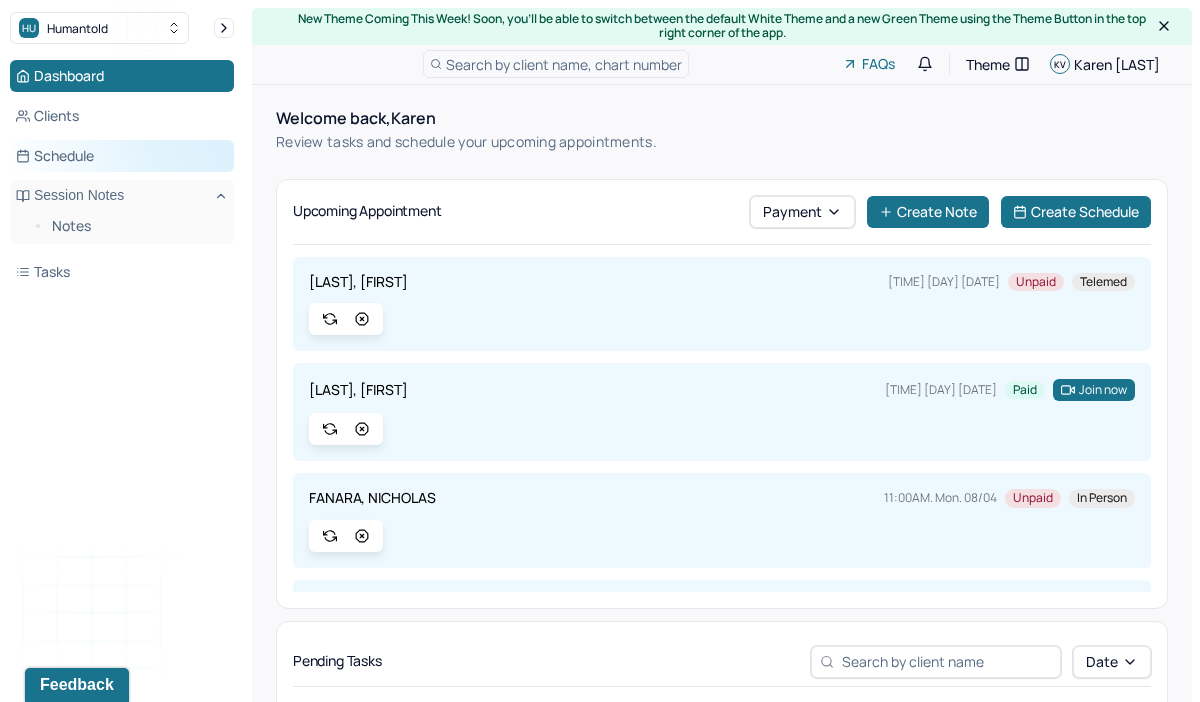 click on "Schedule" at bounding box center (122, 156) 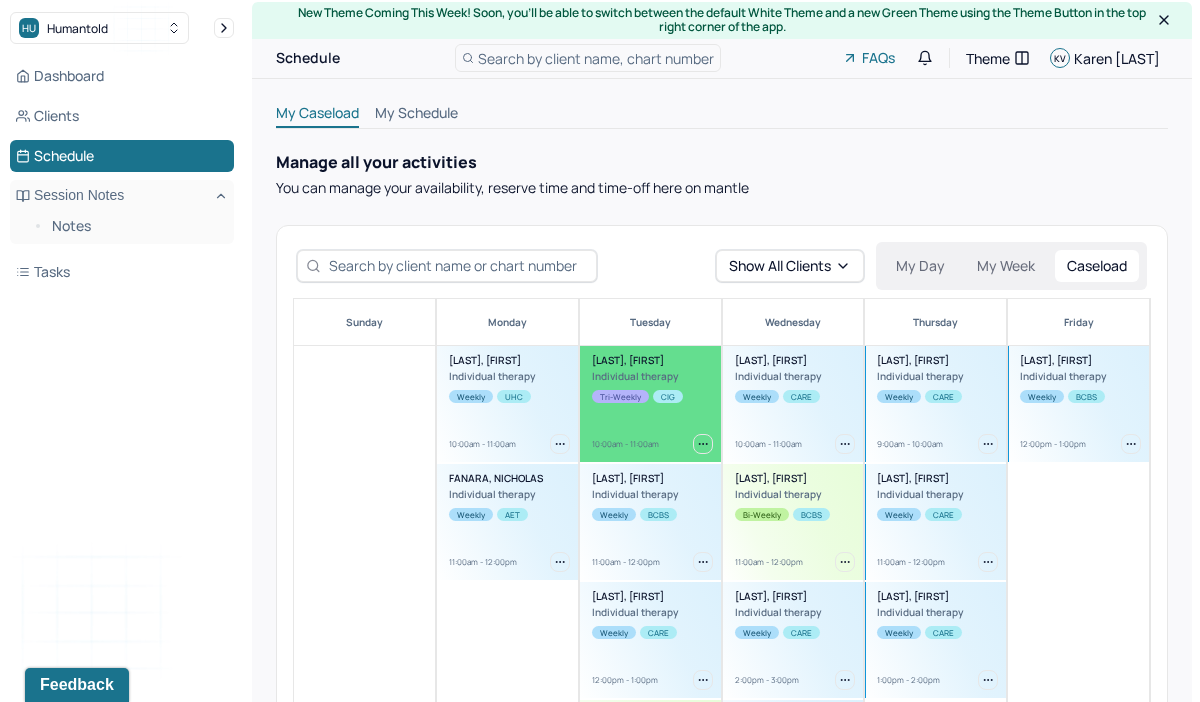 scroll, scrollTop: 7, scrollLeft: 0, axis: vertical 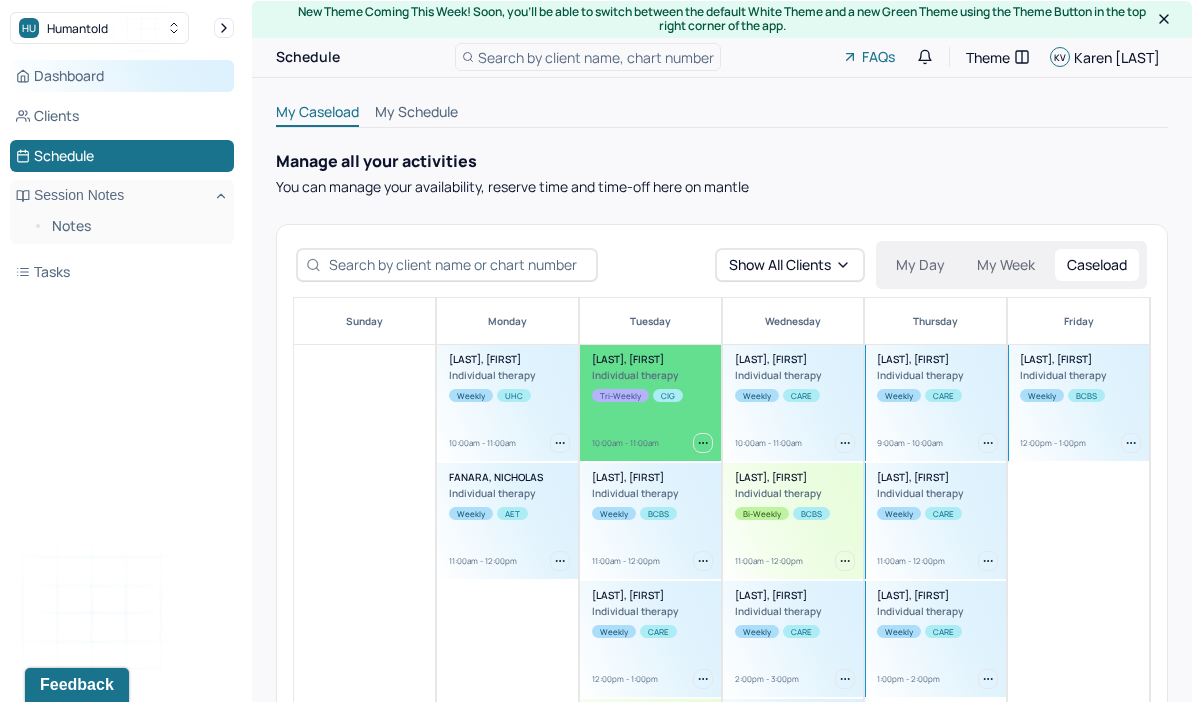 click on "Dashboard" at bounding box center (122, 76) 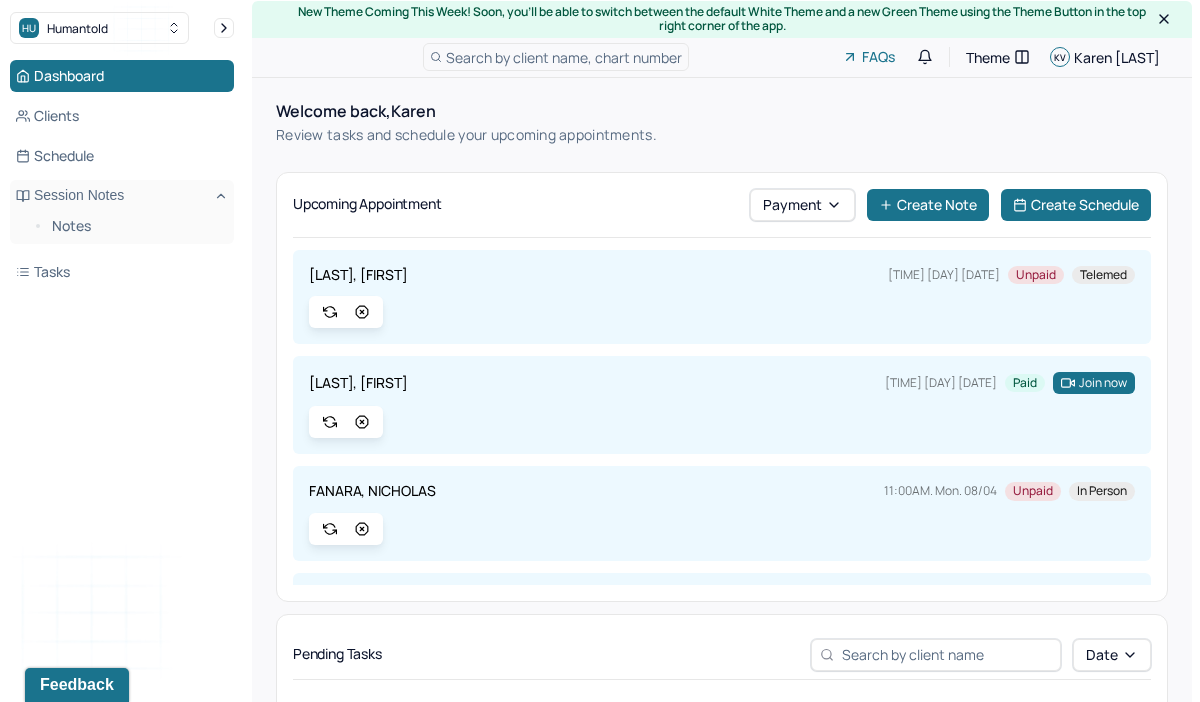scroll, scrollTop: 93, scrollLeft: 0, axis: vertical 